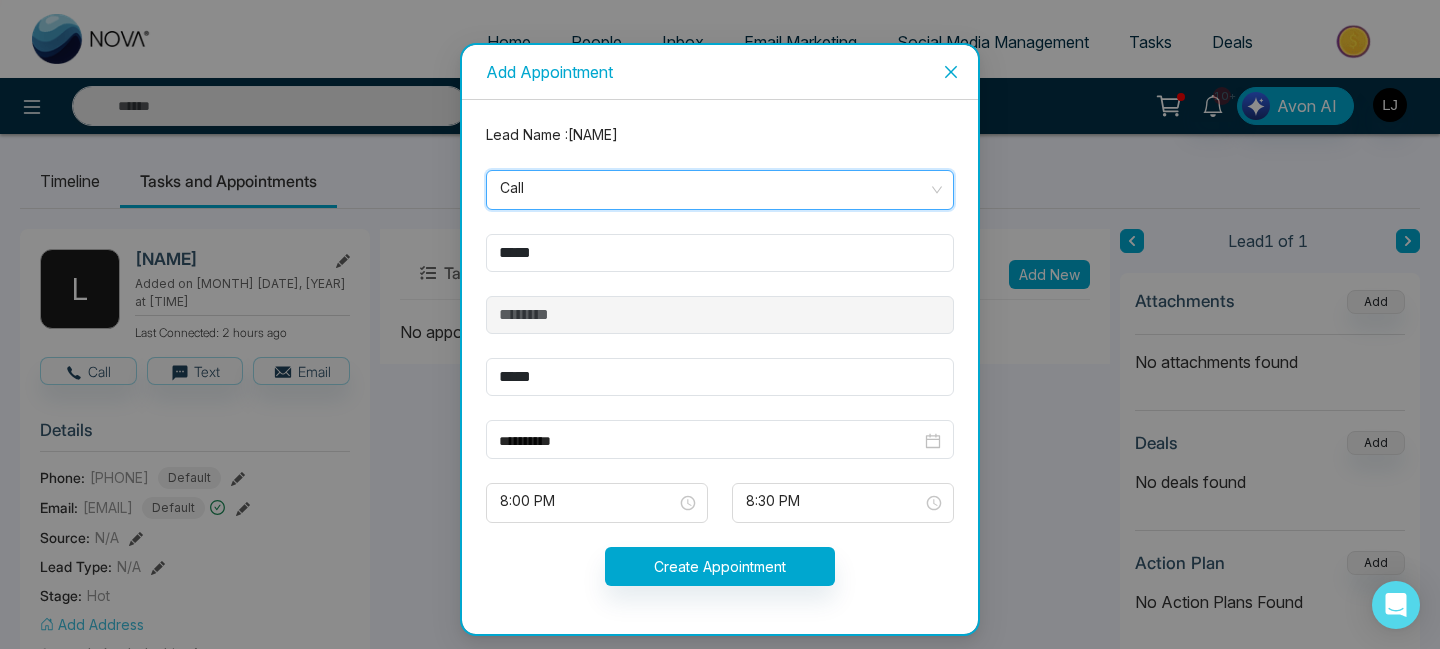 scroll, scrollTop: 73, scrollLeft: 0, axis: vertical 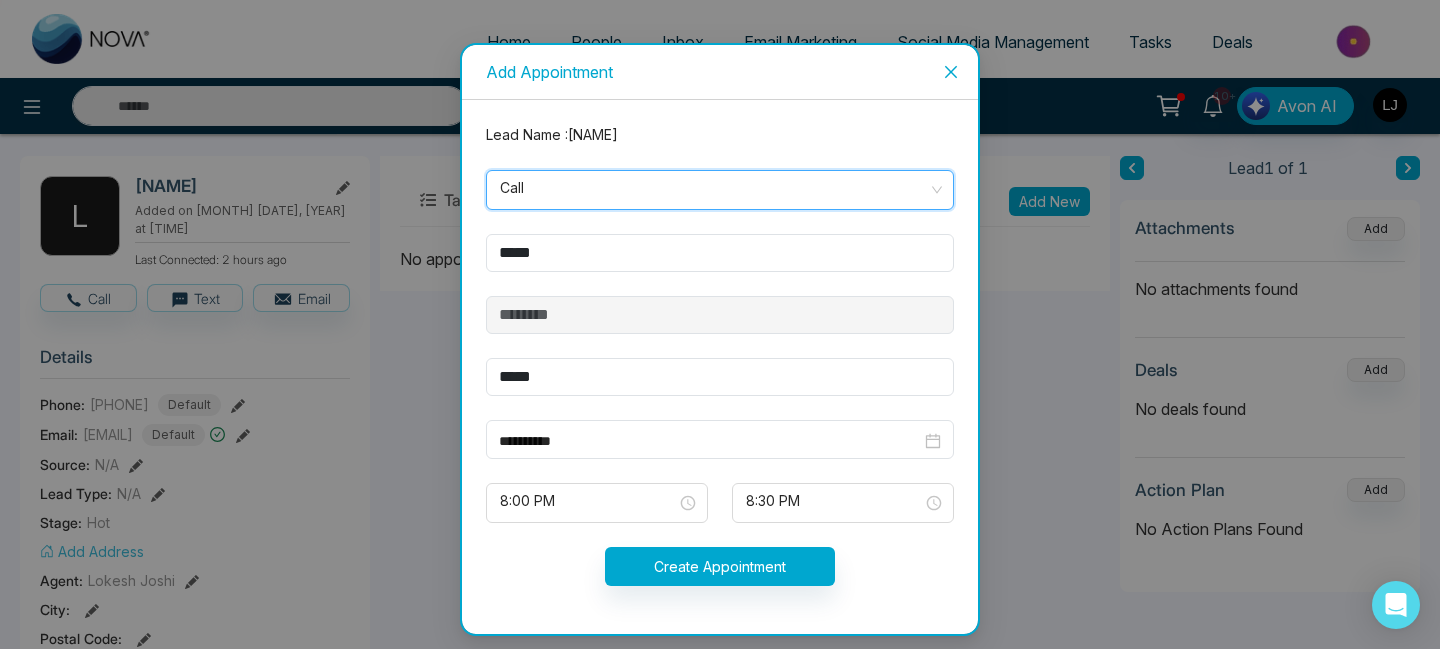 click on "Call" at bounding box center [720, 190] 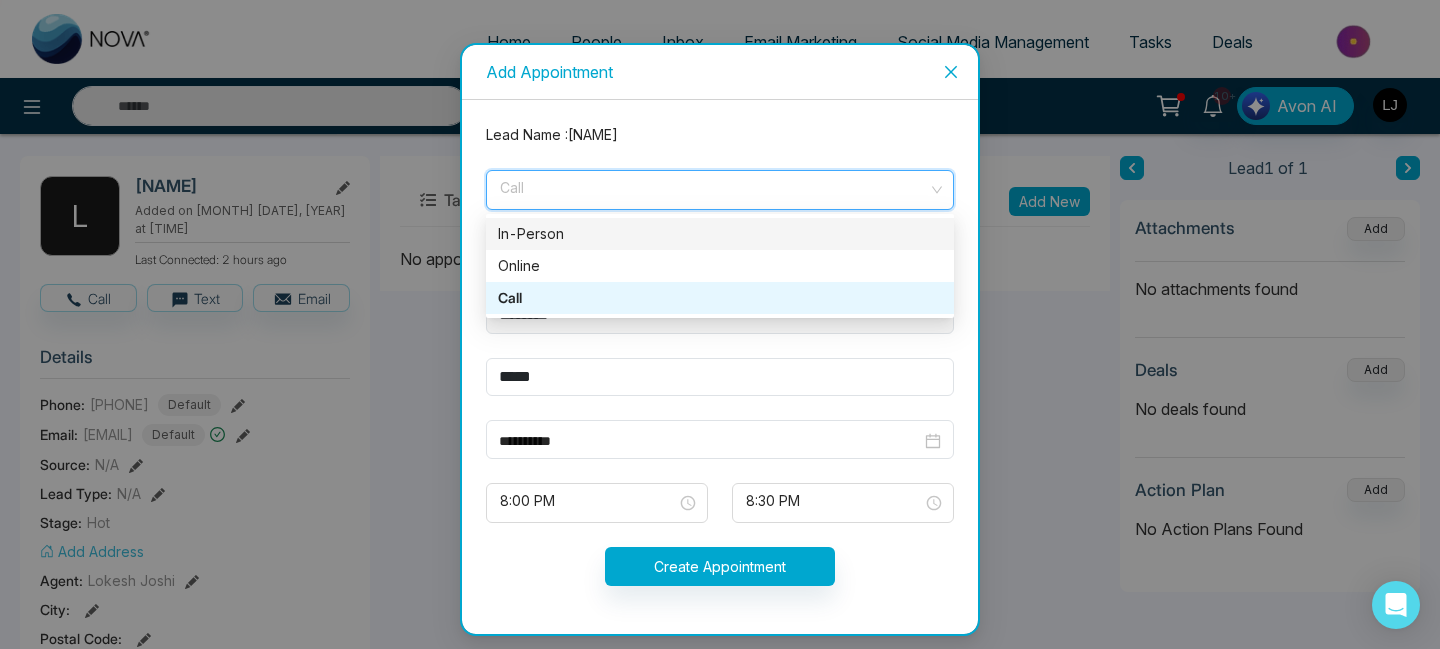 click on "In-Person" at bounding box center [720, 234] 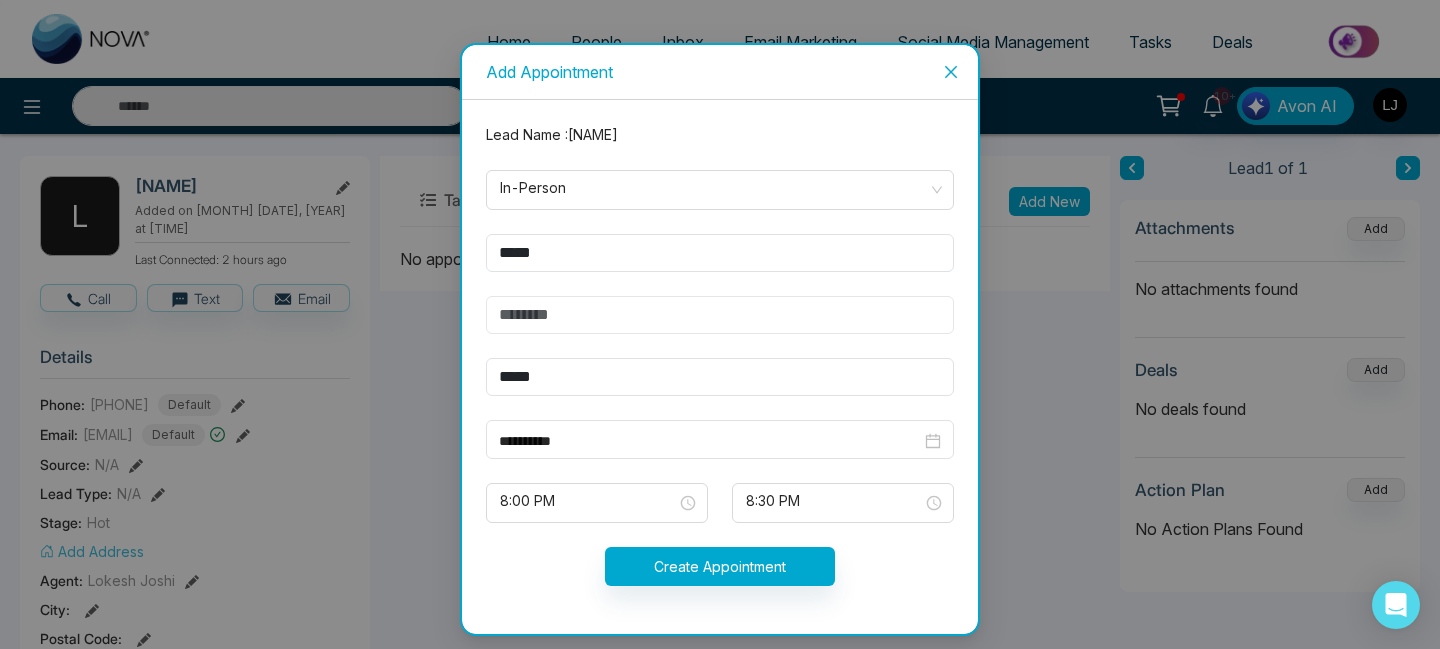 click at bounding box center (720, 315) 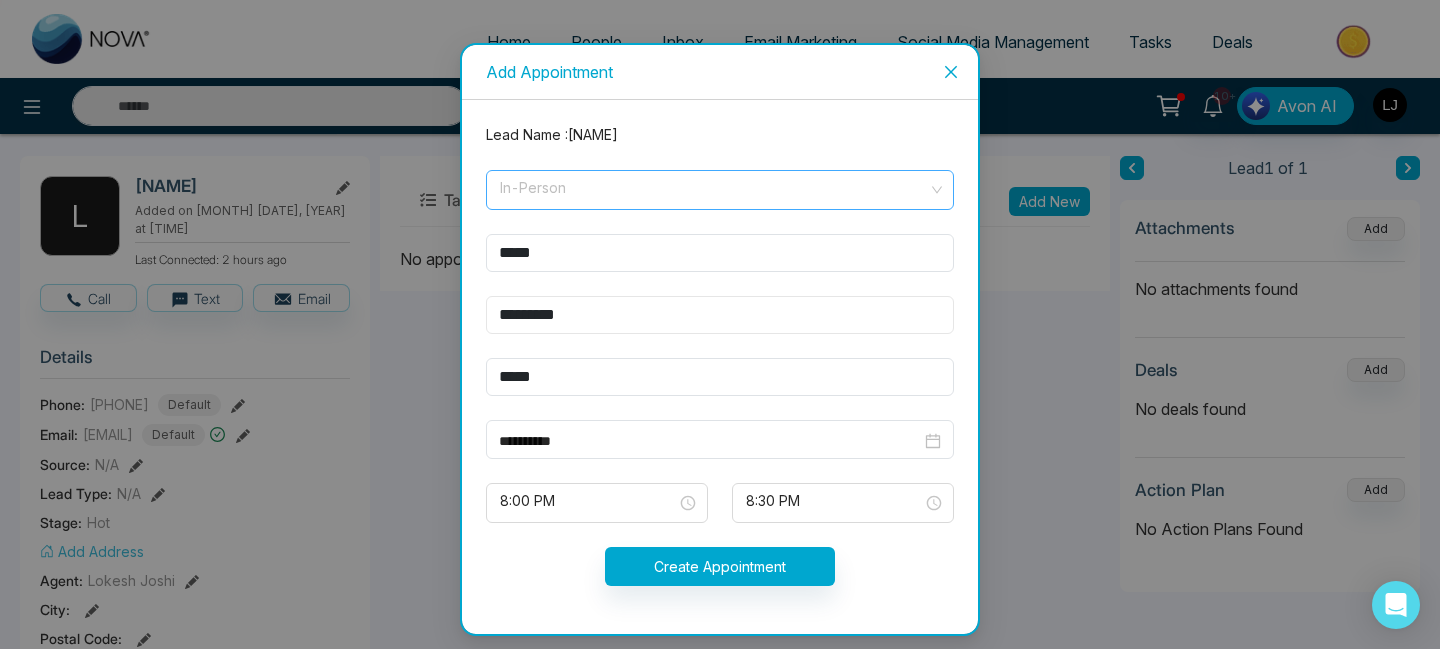 click on "In-Person" at bounding box center [720, 190] 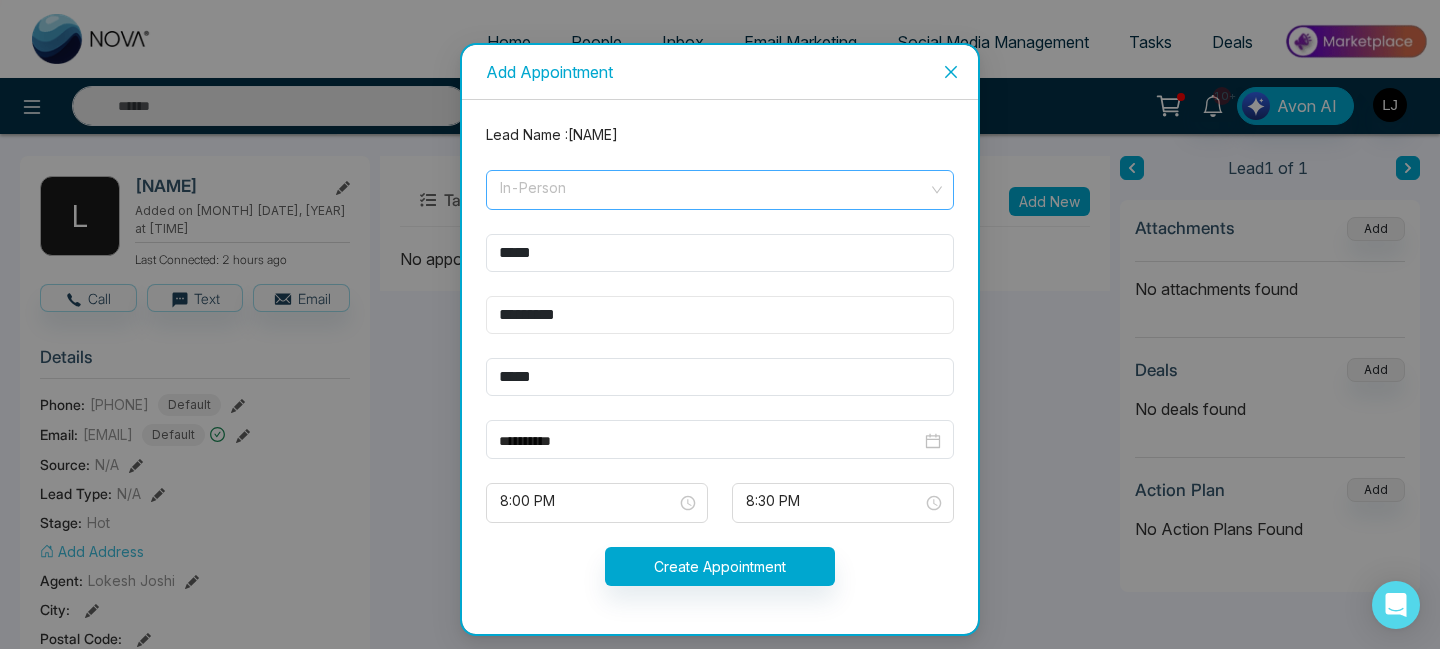 type on "*********" 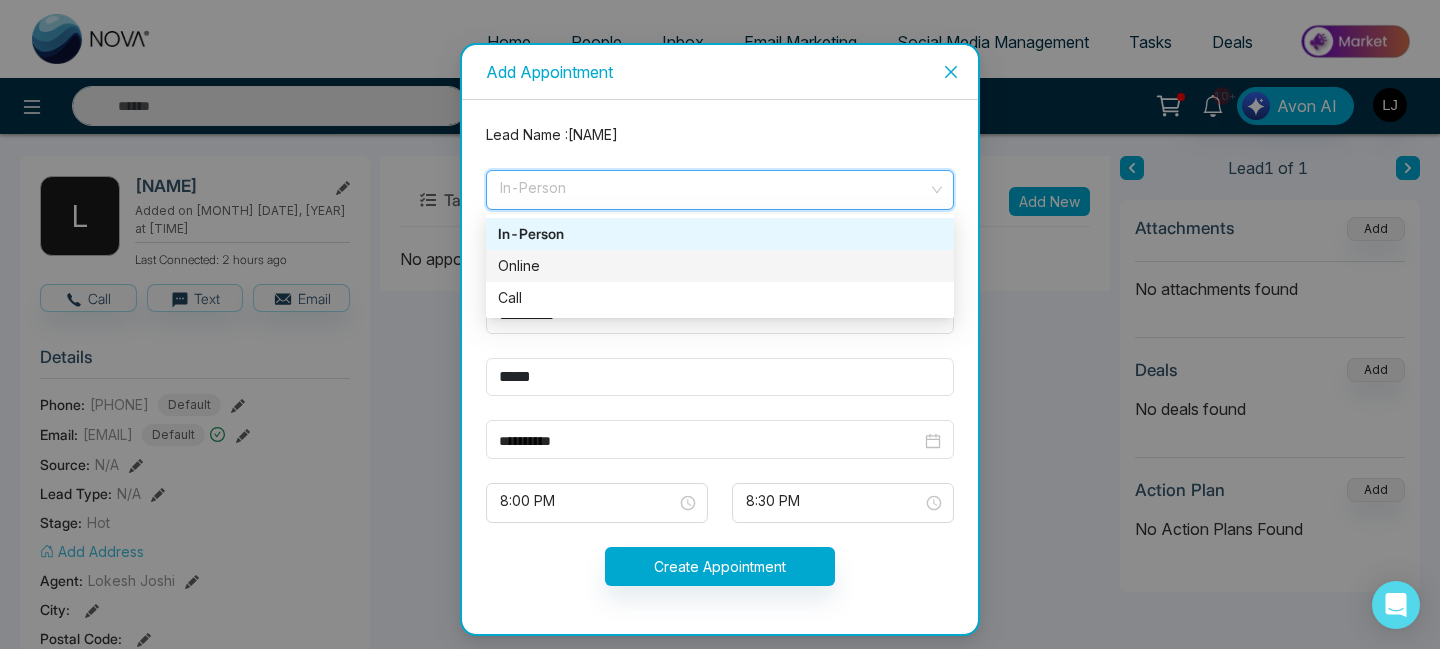 click on "Online" at bounding box center (720, 266) 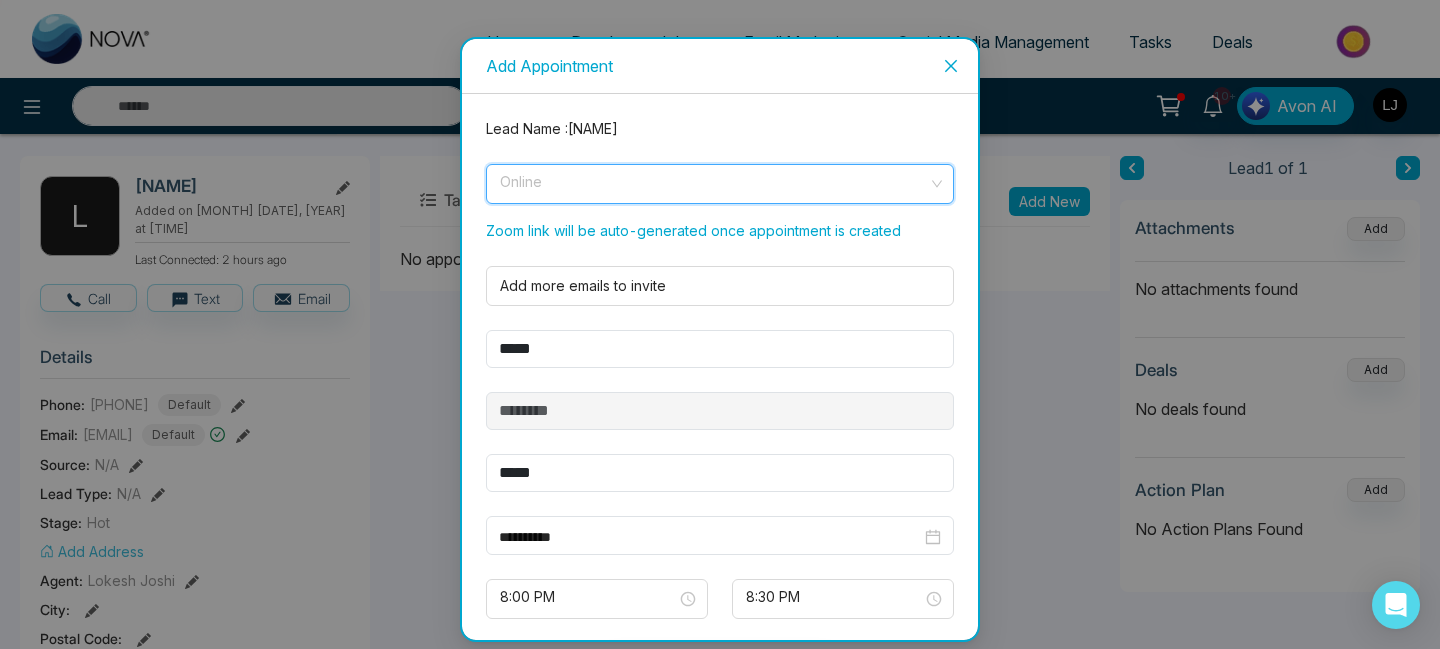 click on "Online" at bounding box center (720, 184) 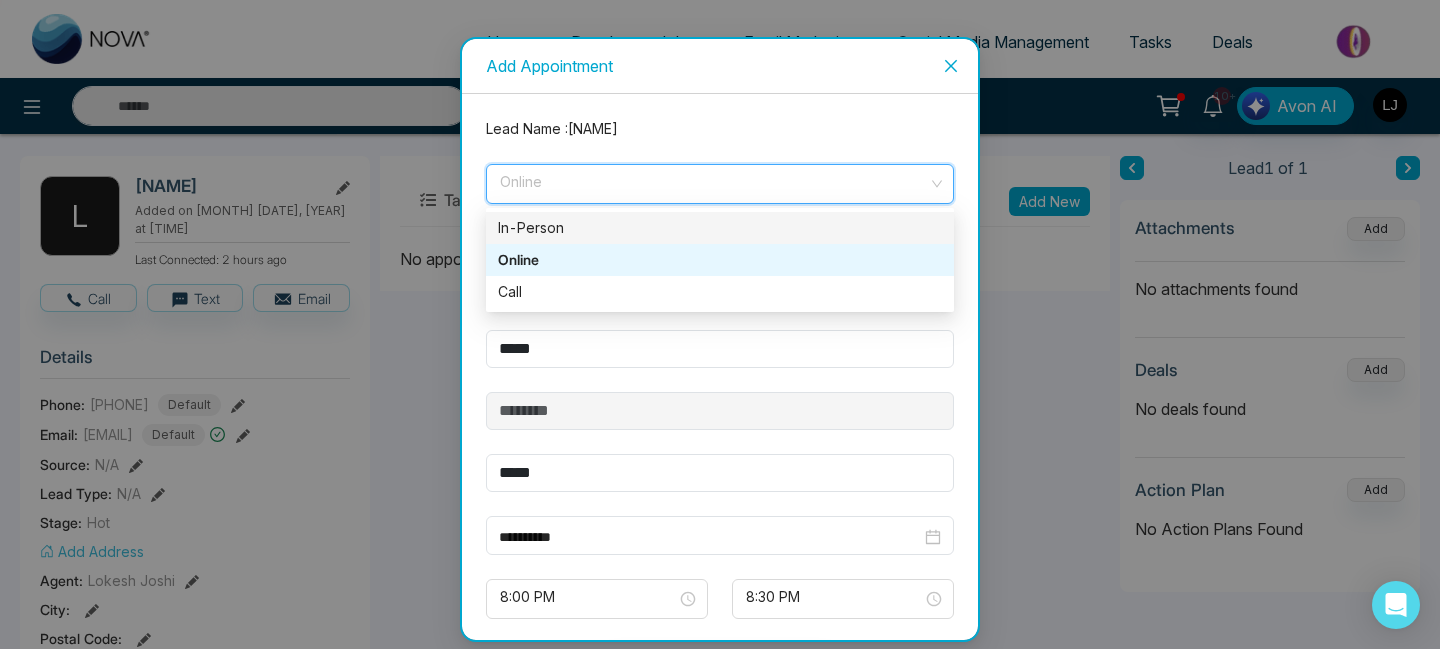 click on "In-Person" at bounding box center [720, 228] 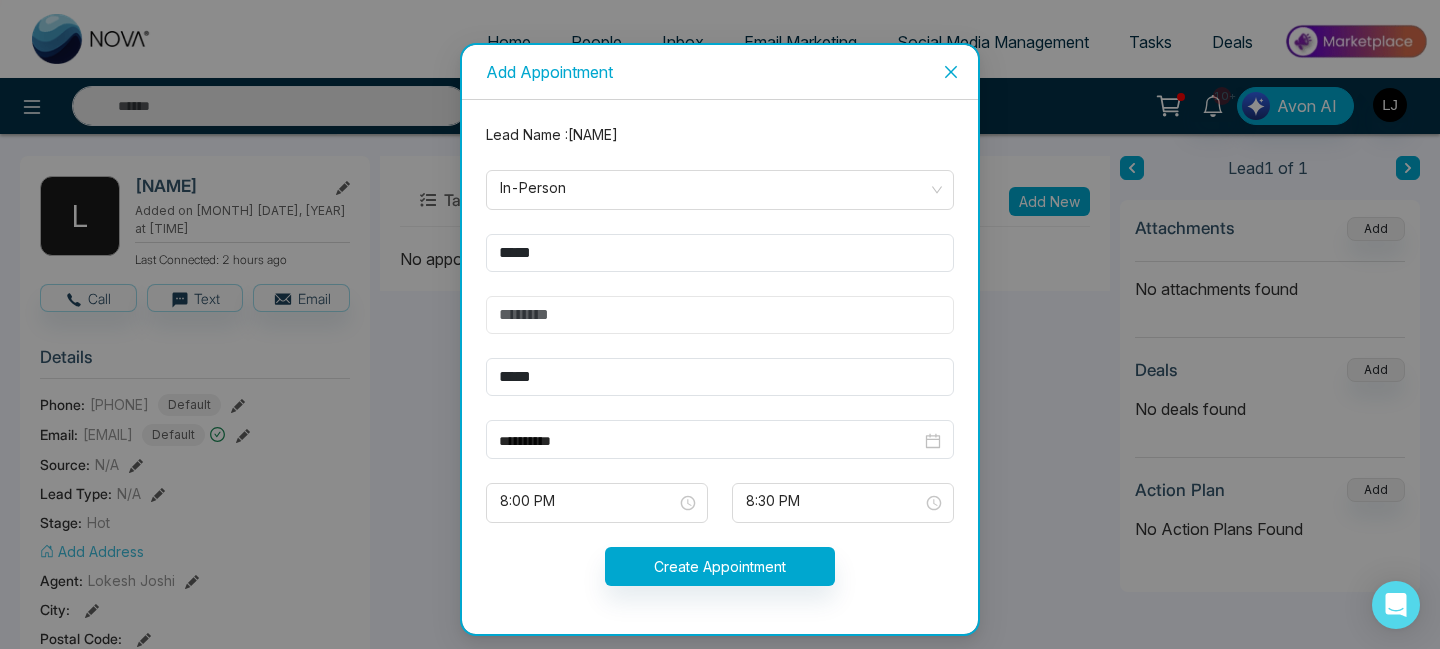 click at bounding box center [720, 315] 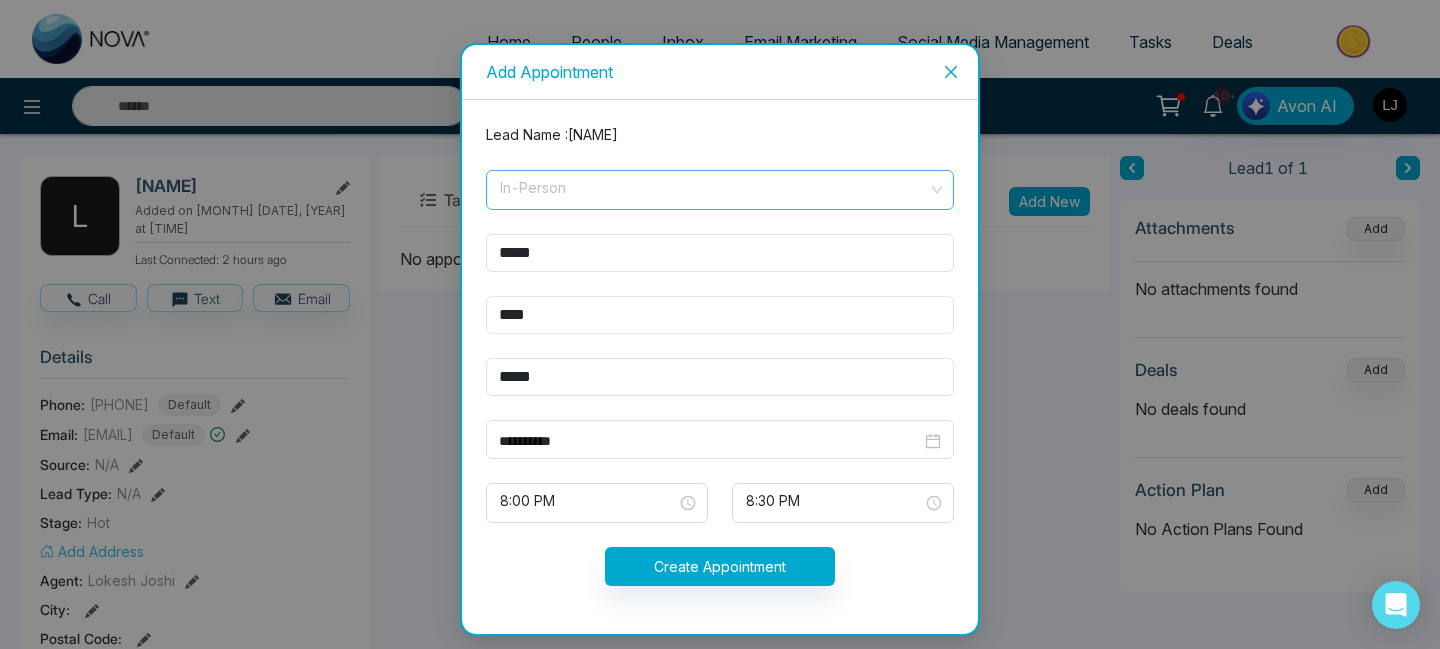 click on "In-Person" at bounding box center (720, 190) 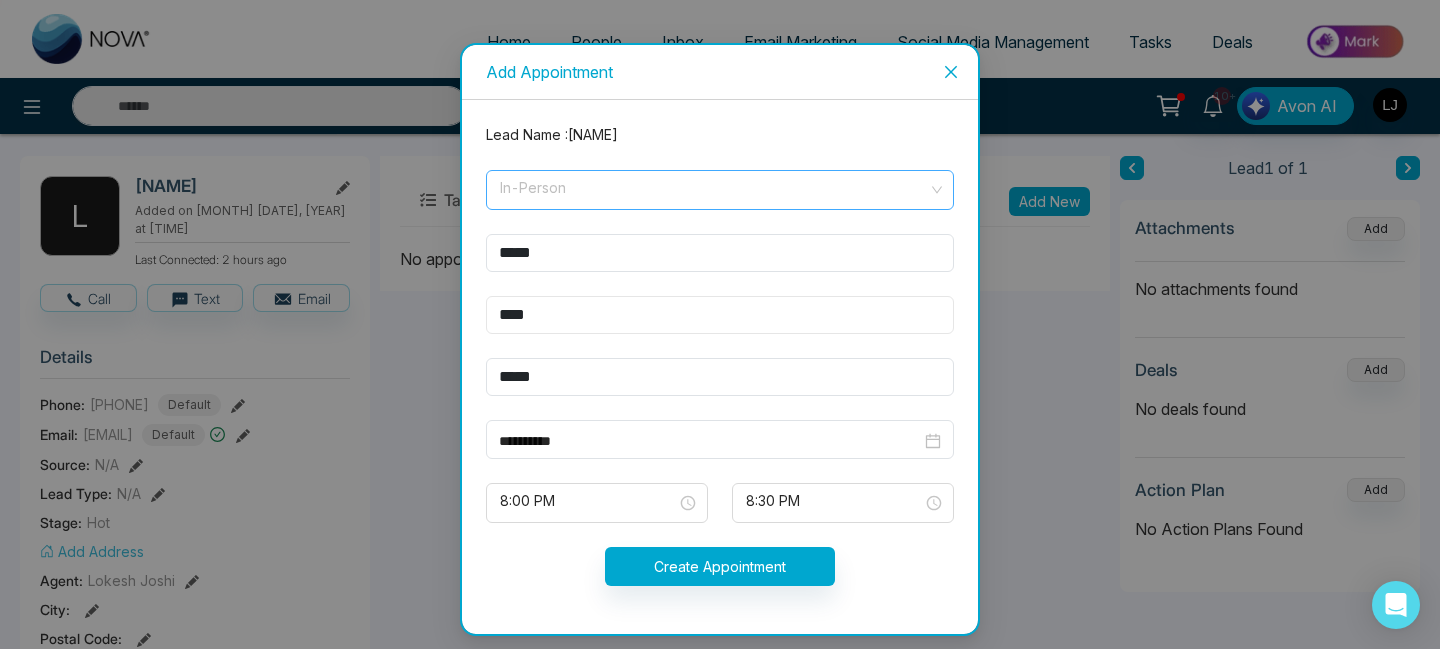 type on "****" 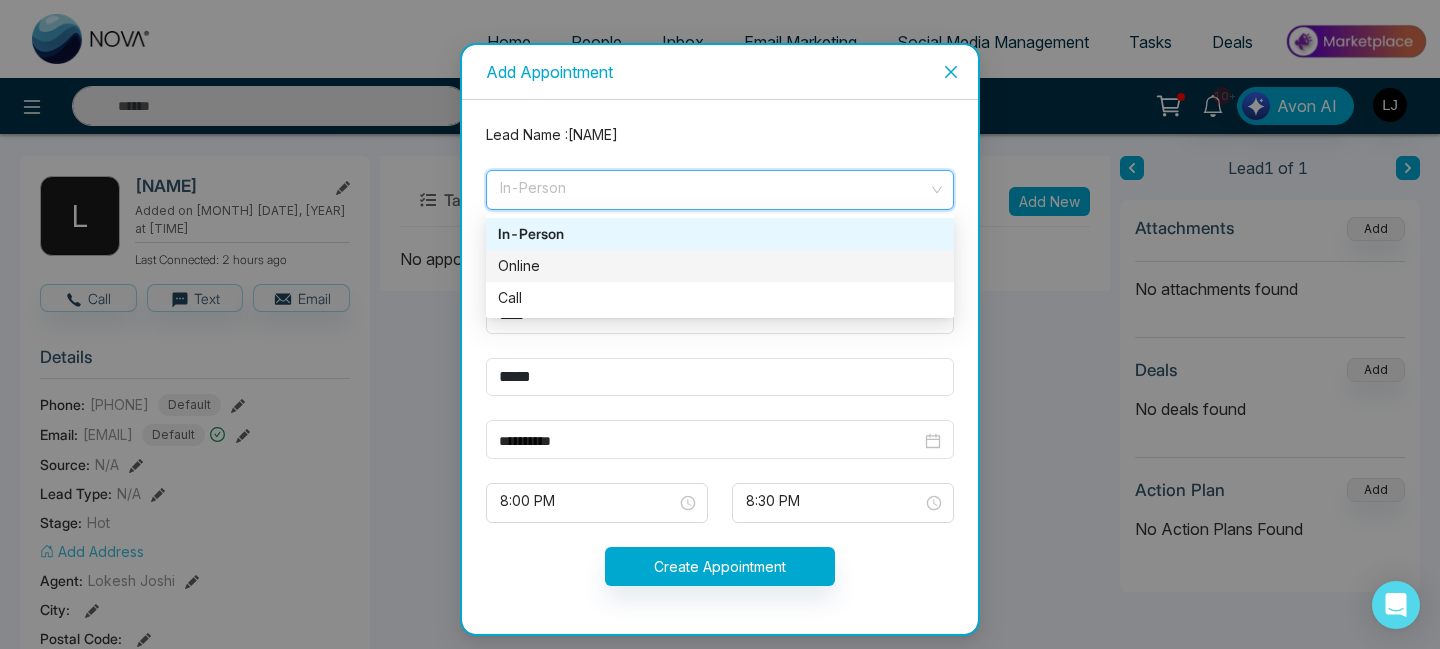 click on "Online" at bounding box center (720, 266) 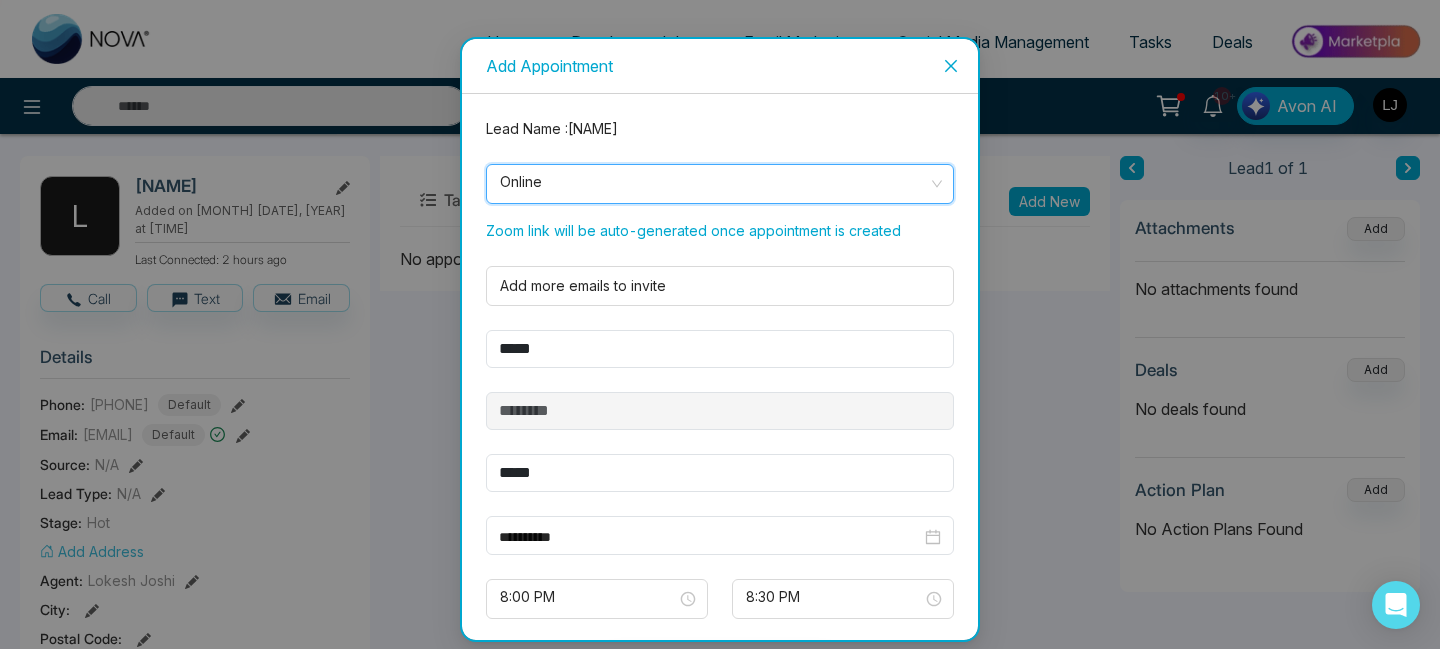 click on "Online" at bounding box center (720, 184) 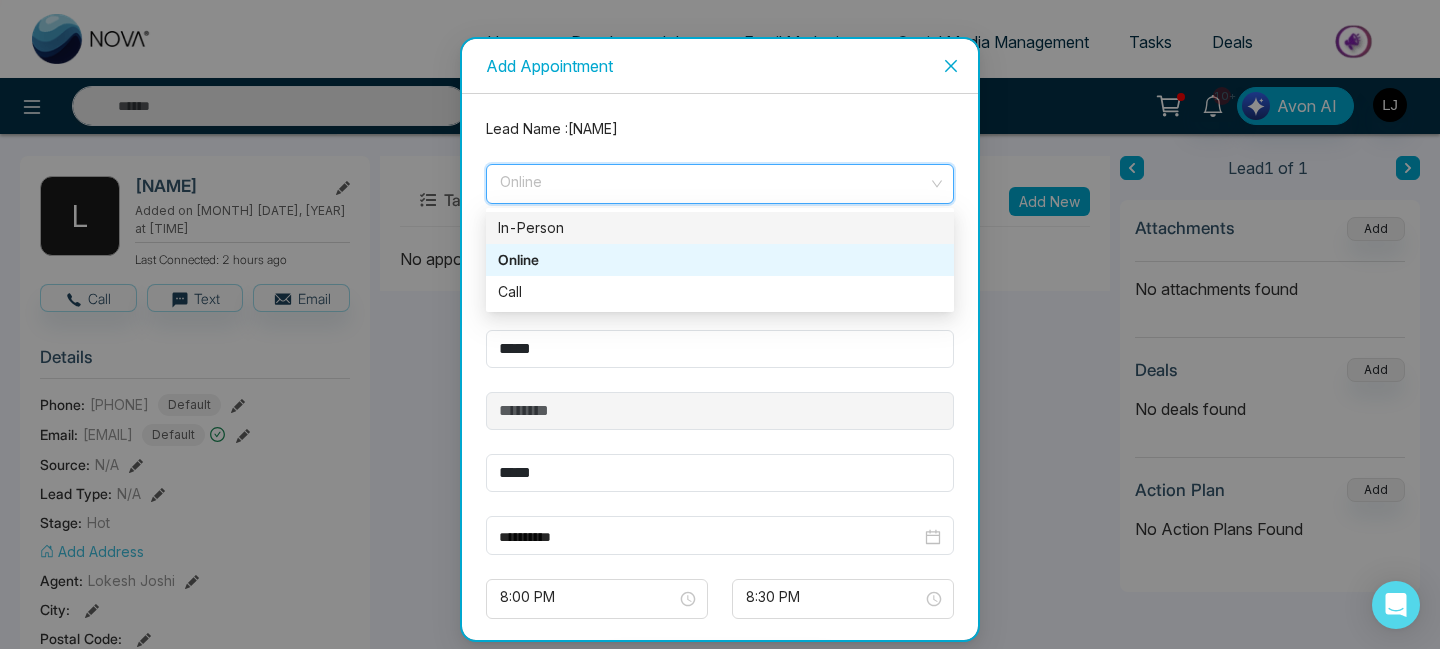 click on "In-Person" at bounding box center (720, 228) 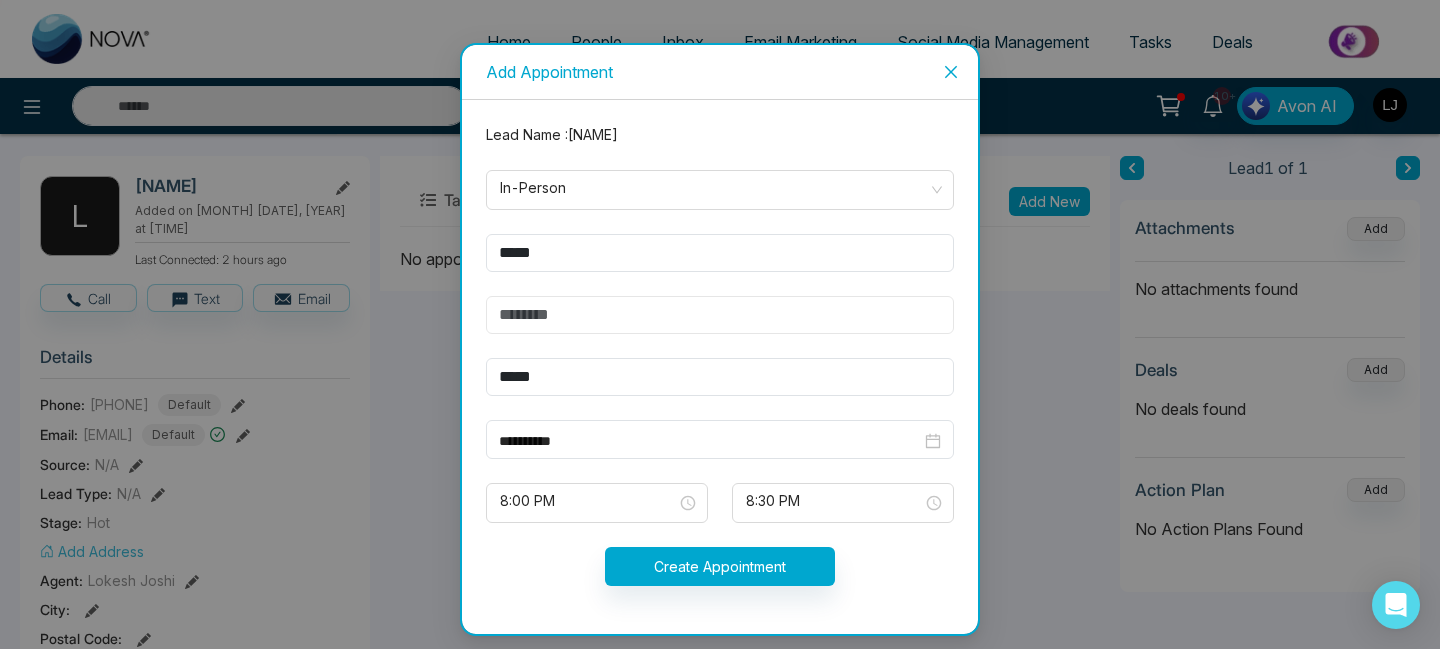 click at bounding box center (720, 315) 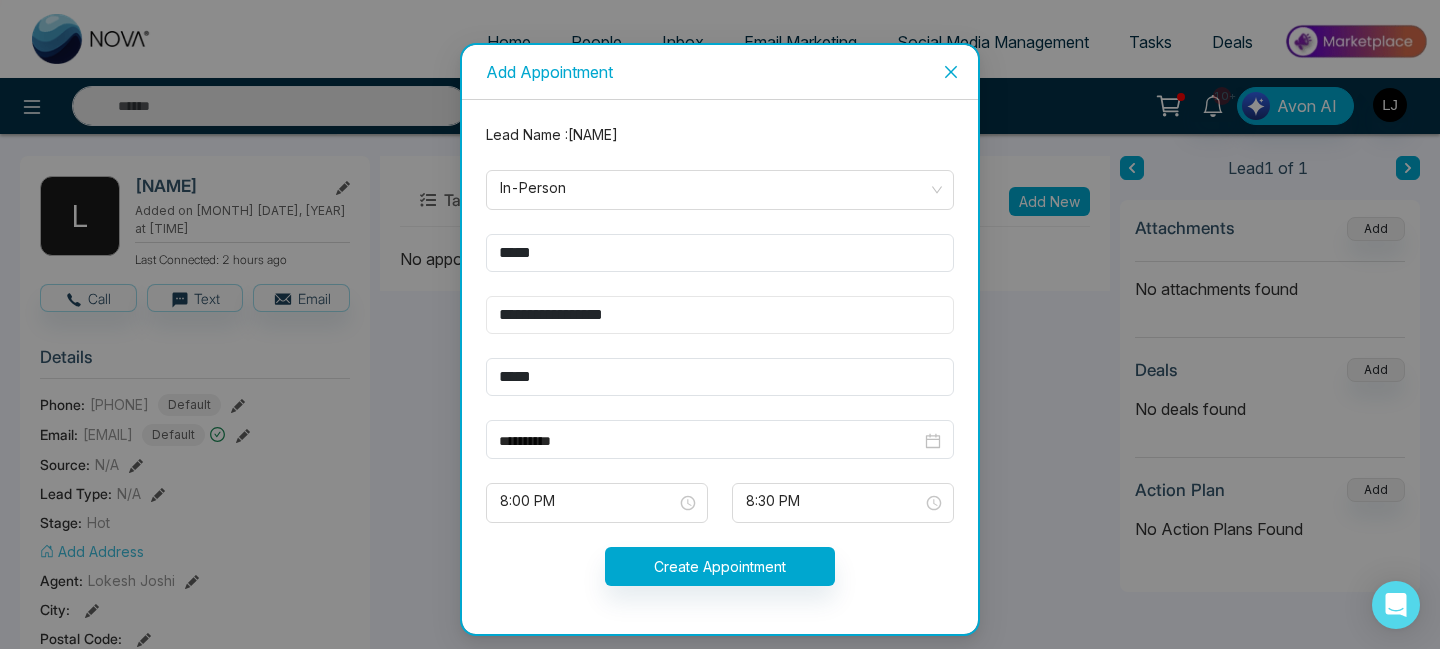 type on "**********" 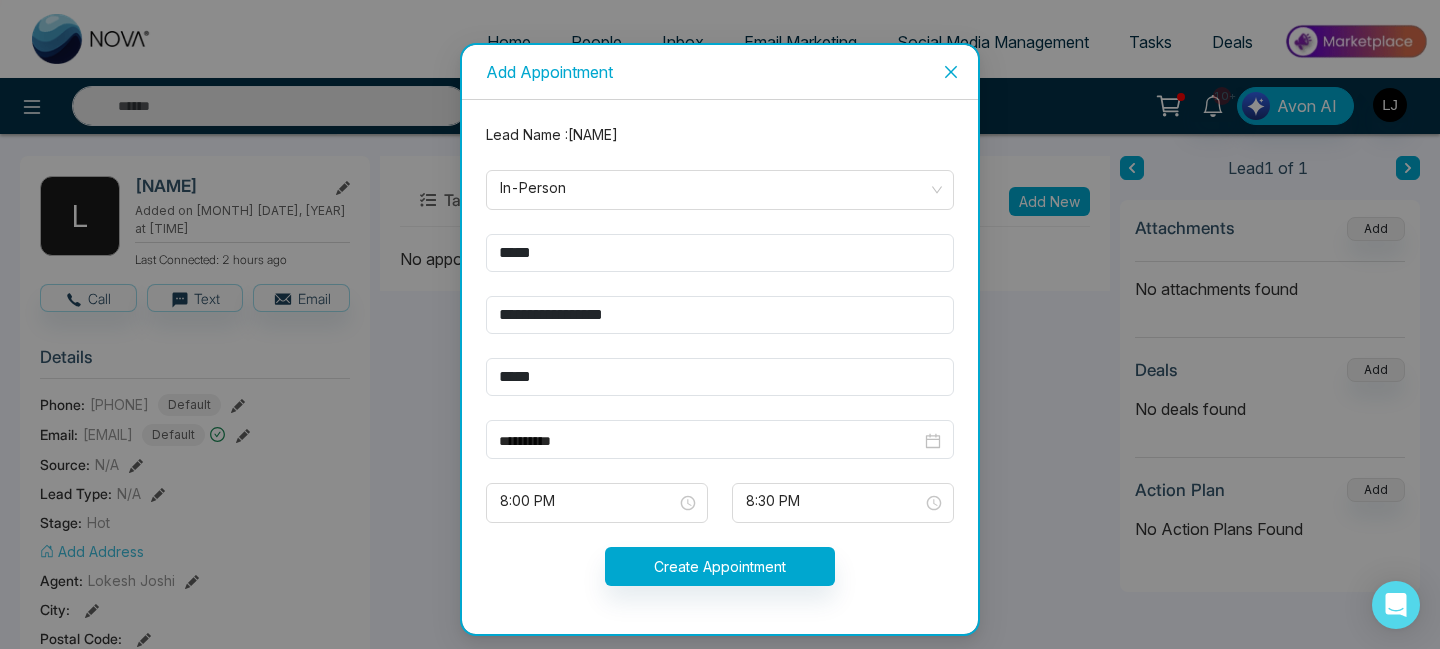 click on "**********" at bounding box center (720, 367) 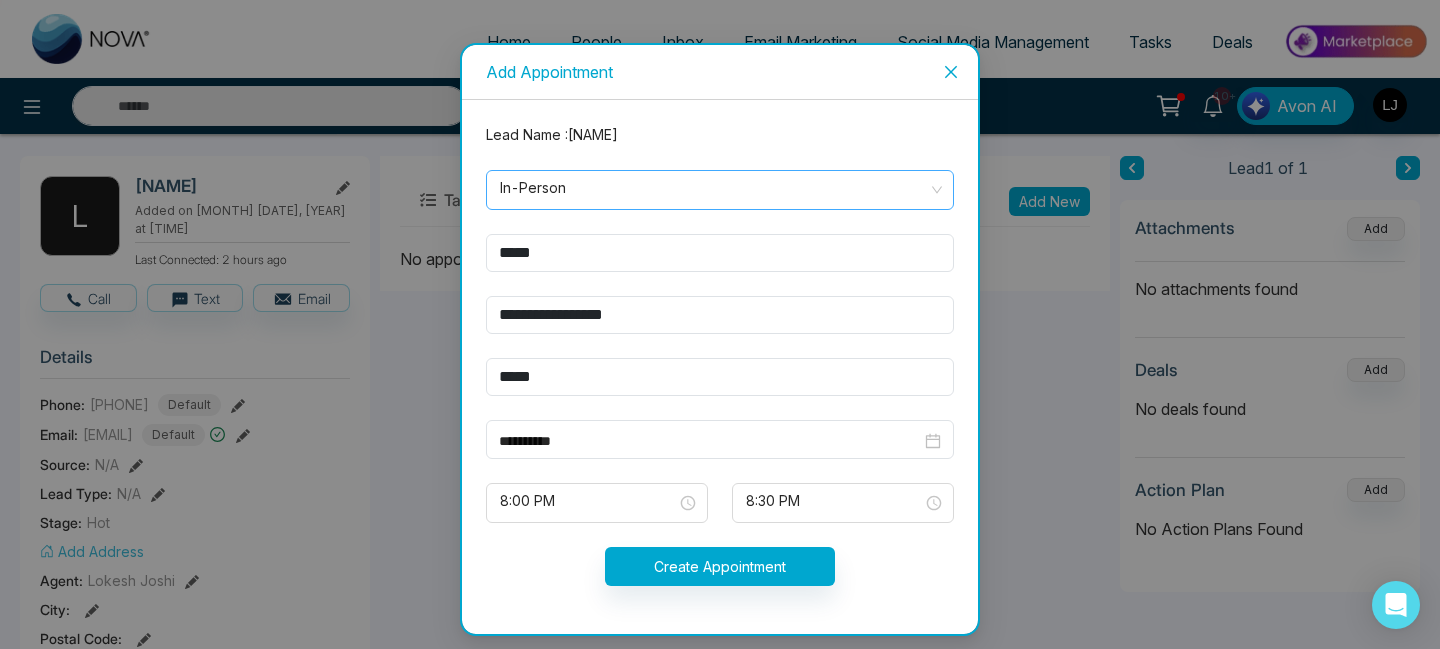 click on "In-Person" at bounding box center [720, 190] 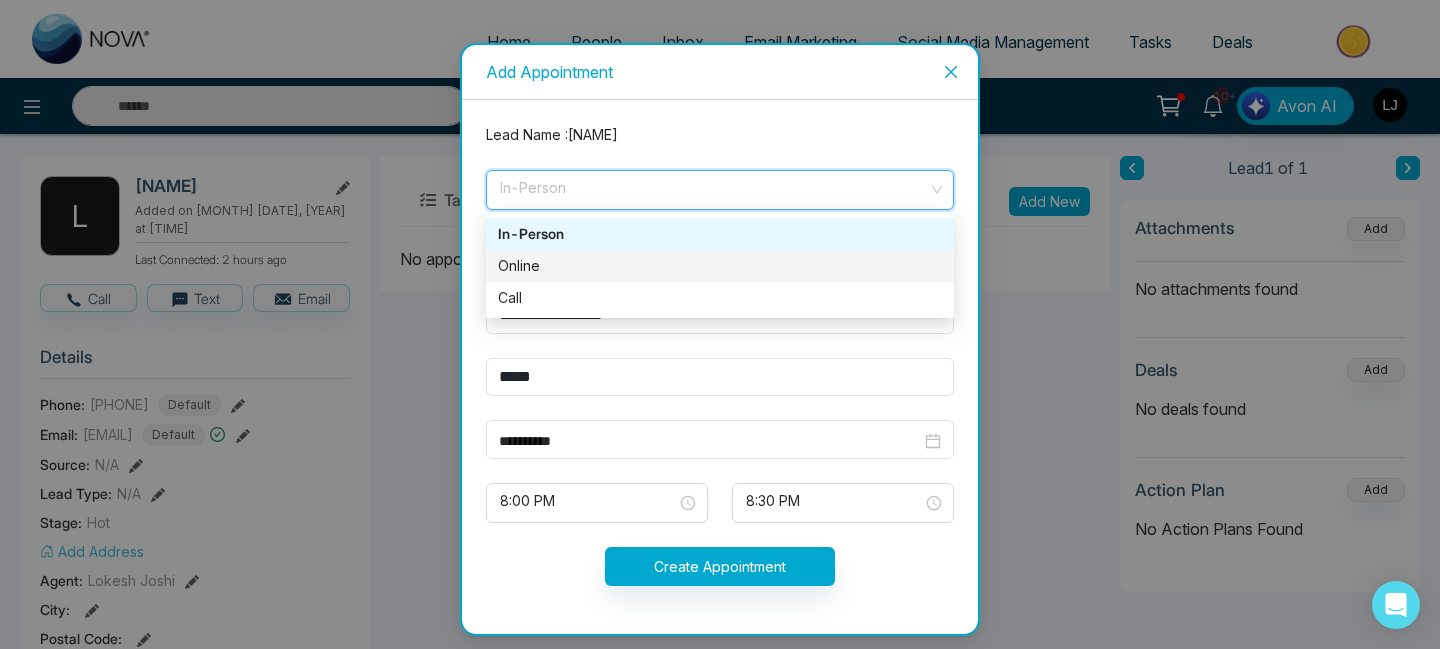 click on "Online" at bounding box center [720, 266] 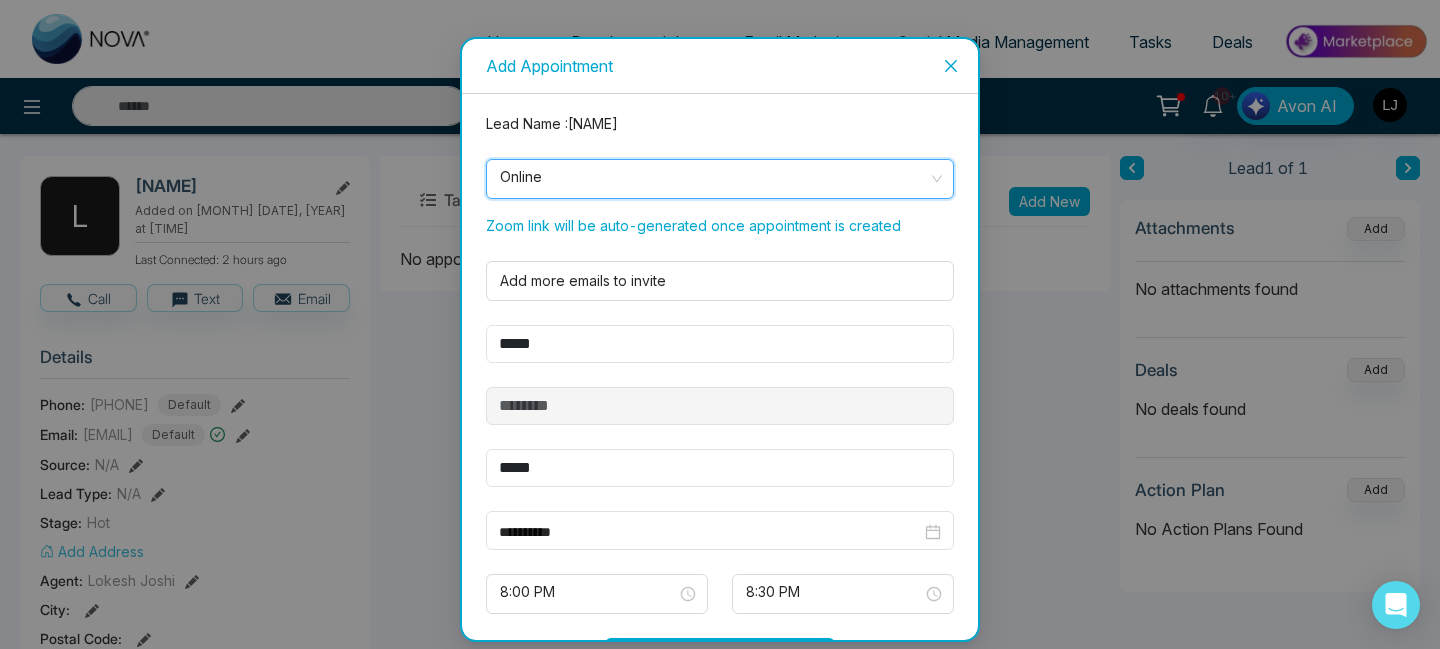 scroll, scrollTop: 0, scrollLeft: 0, axis: both 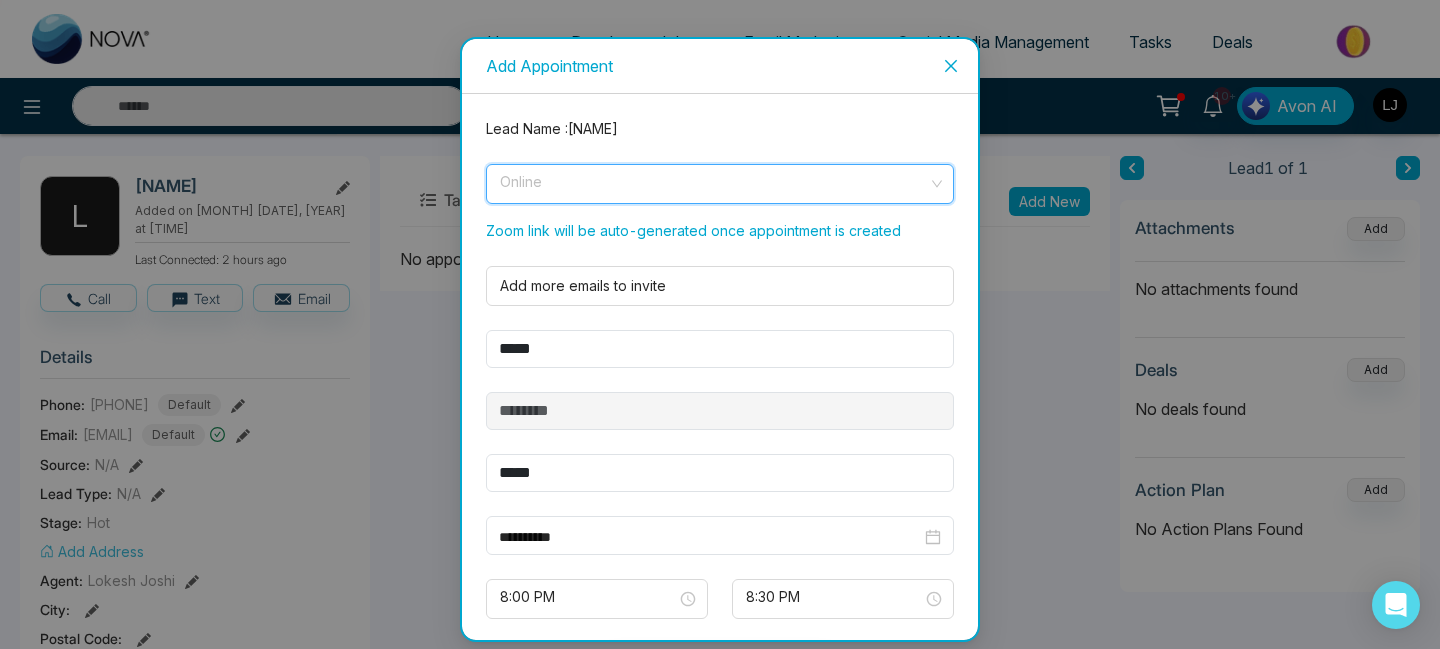 click on "Online" at bounding box center (720, 184) 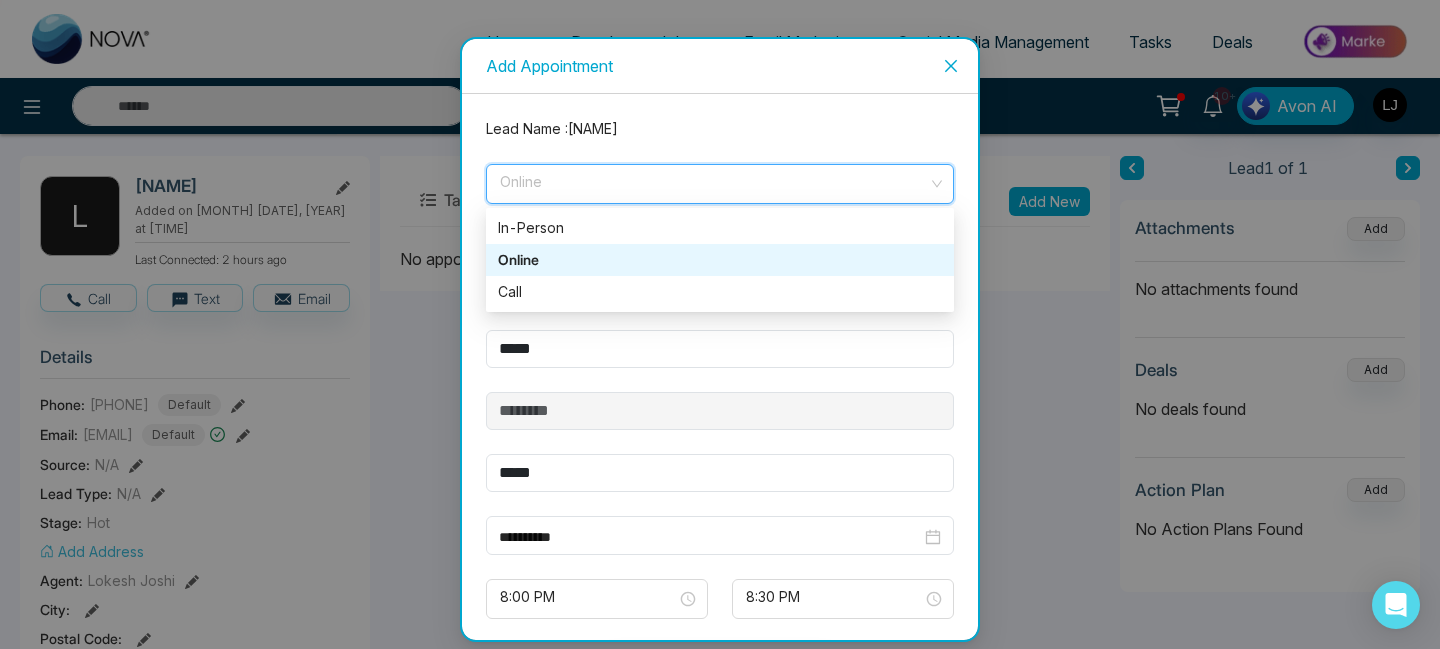 click on "Online In-Person Online Call In-Person Online Call Zoom link will be auto-generated once appointment is created" at bounding box center (720, 203) 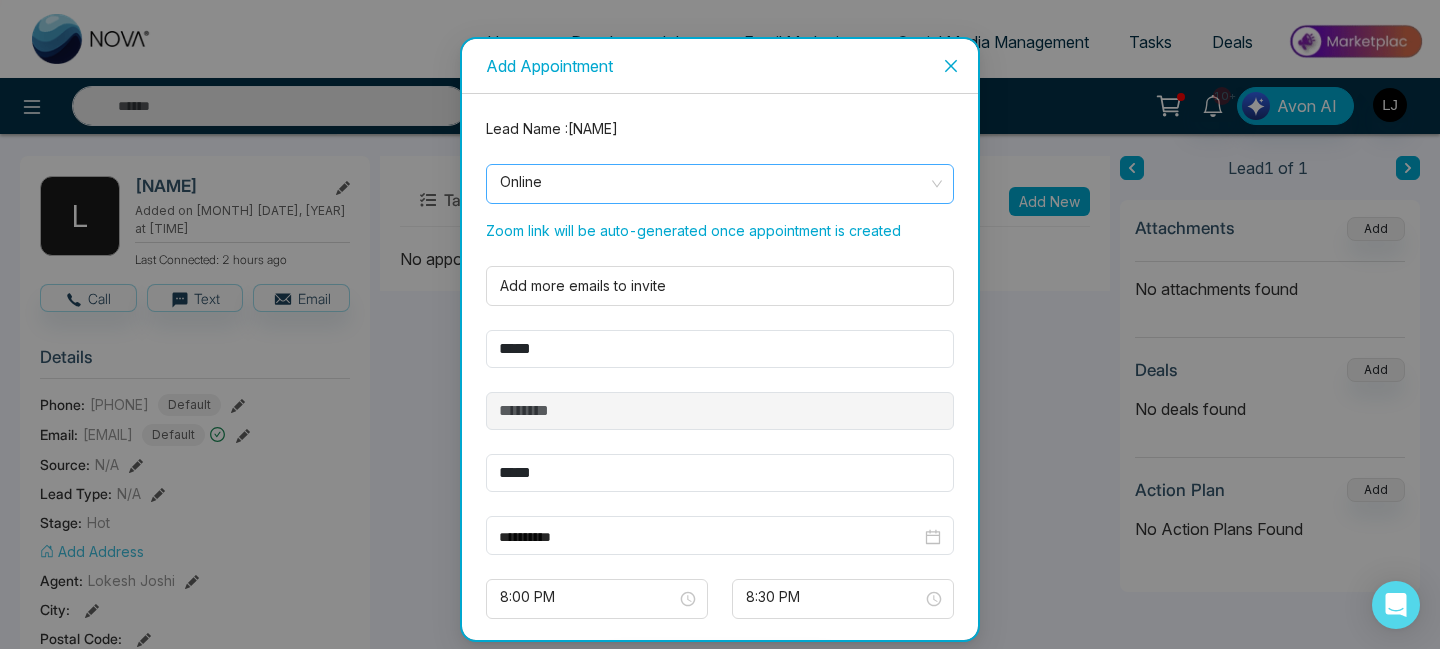 click on "Online" at bounding box center (720, 184) 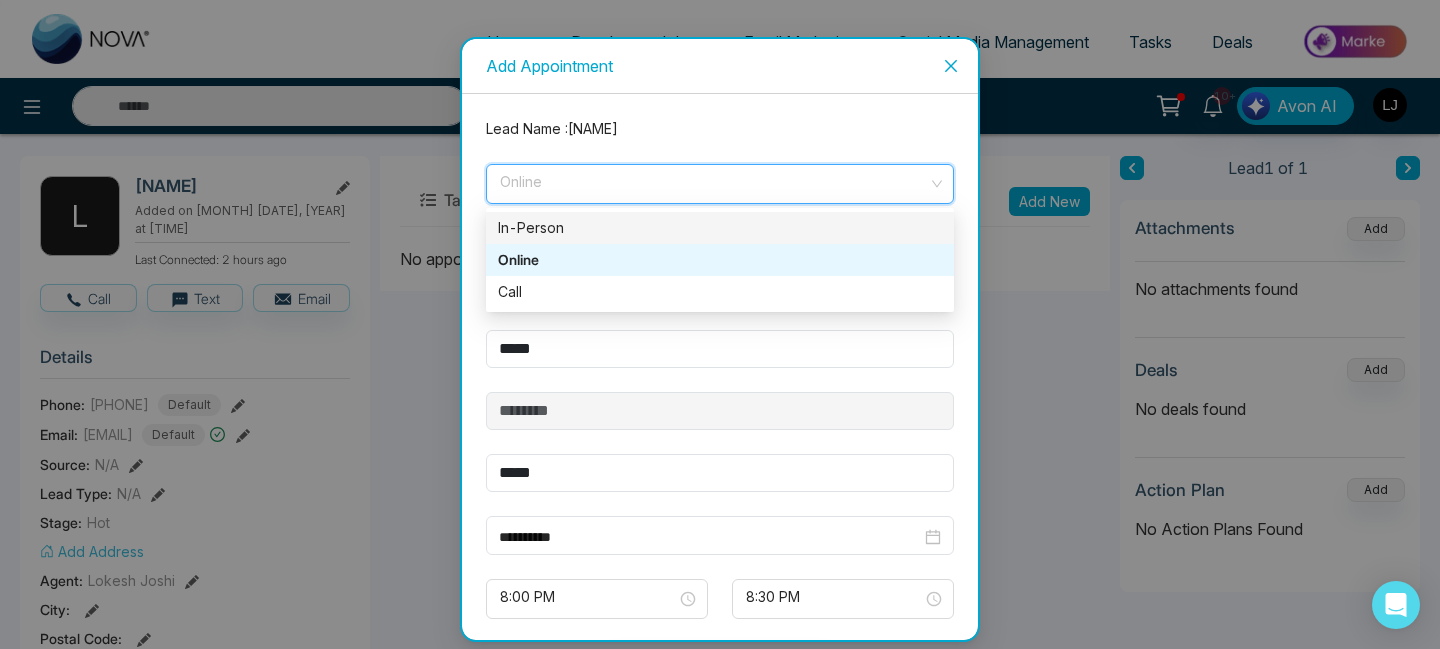 click on "In-Person" at bounding box center (720, 228) 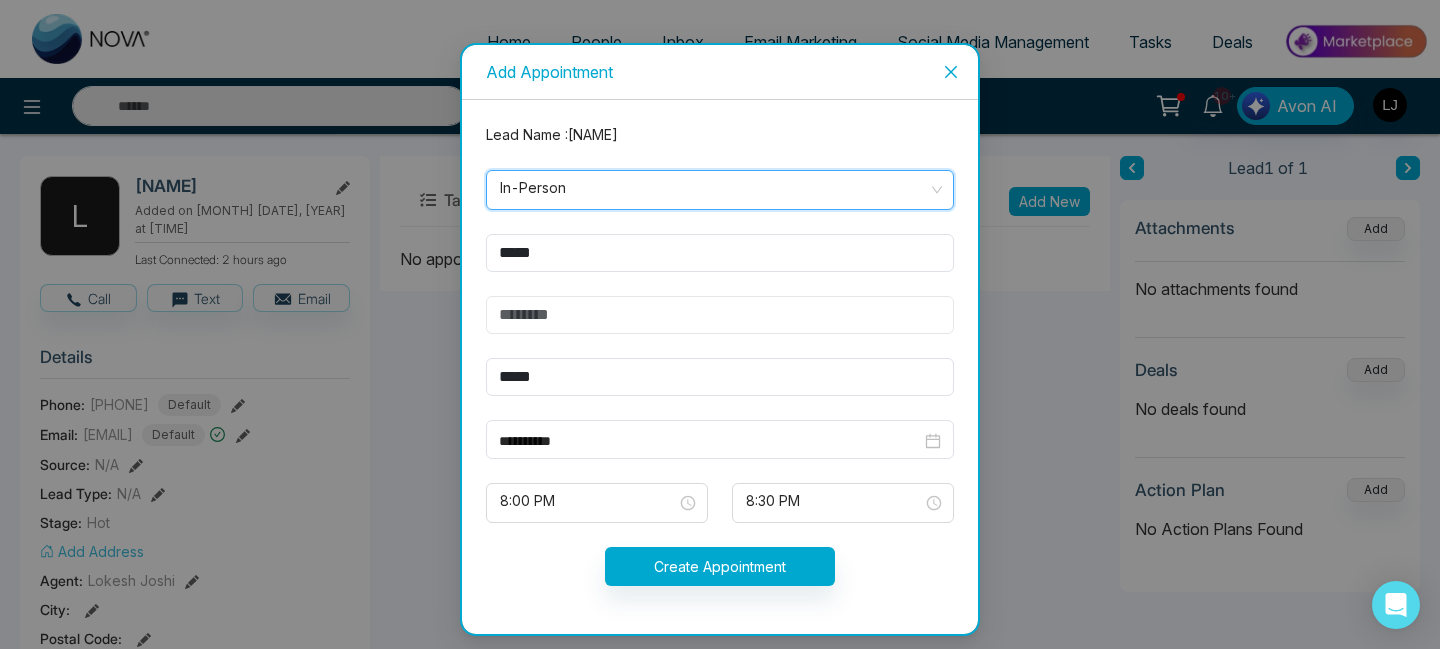 click at bounding box center [720, 315] 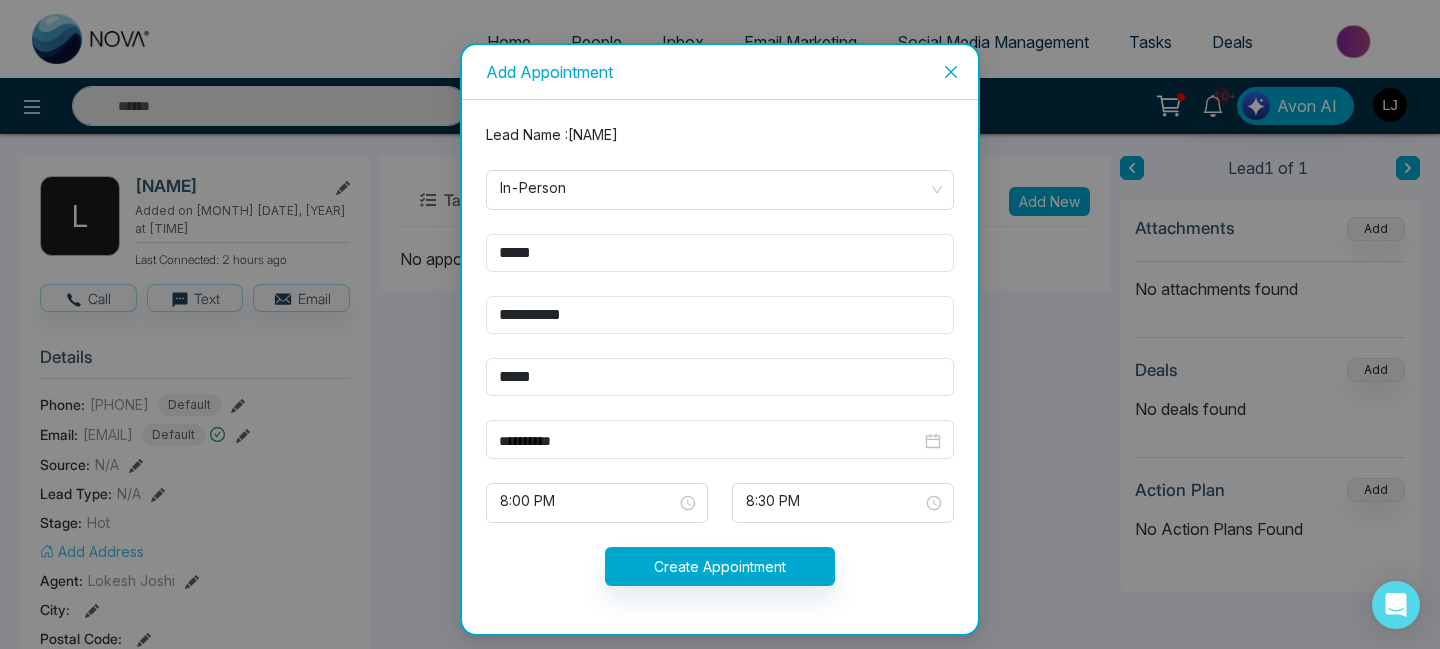 type on "**********" 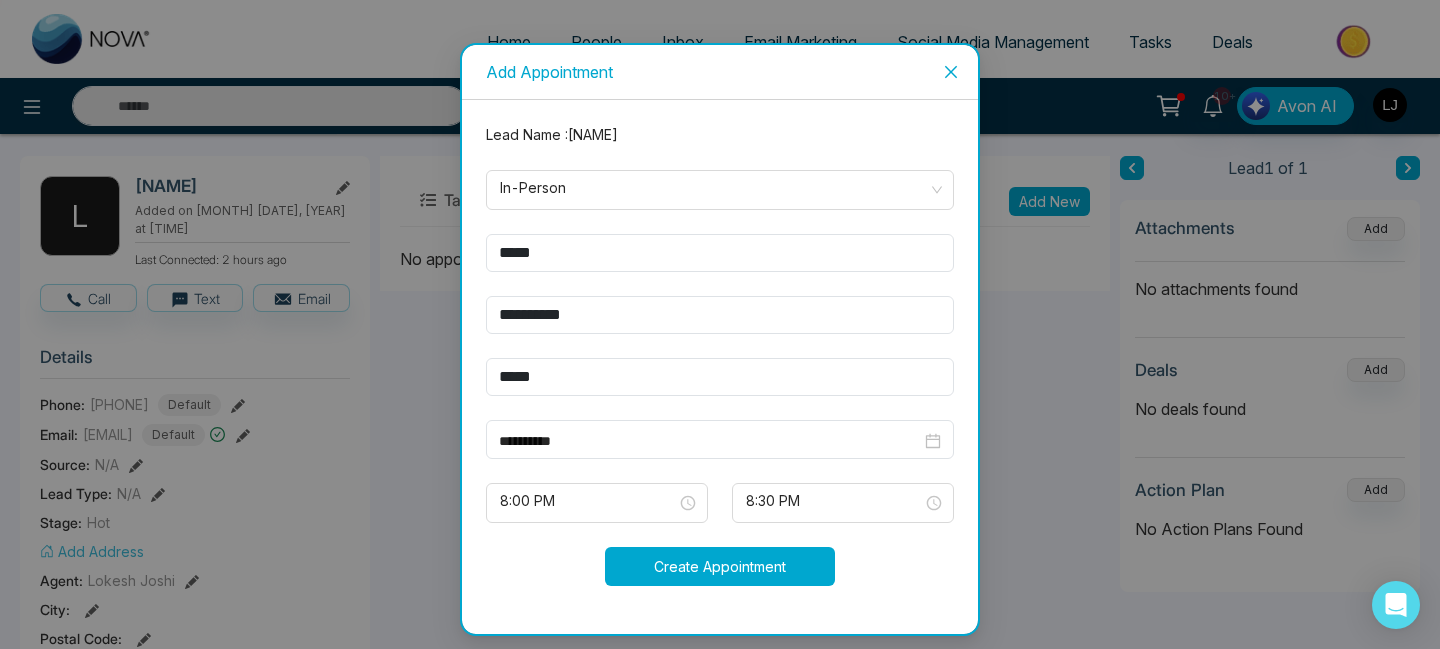 click on "Create Appointment" at bounding box center [720, 566] 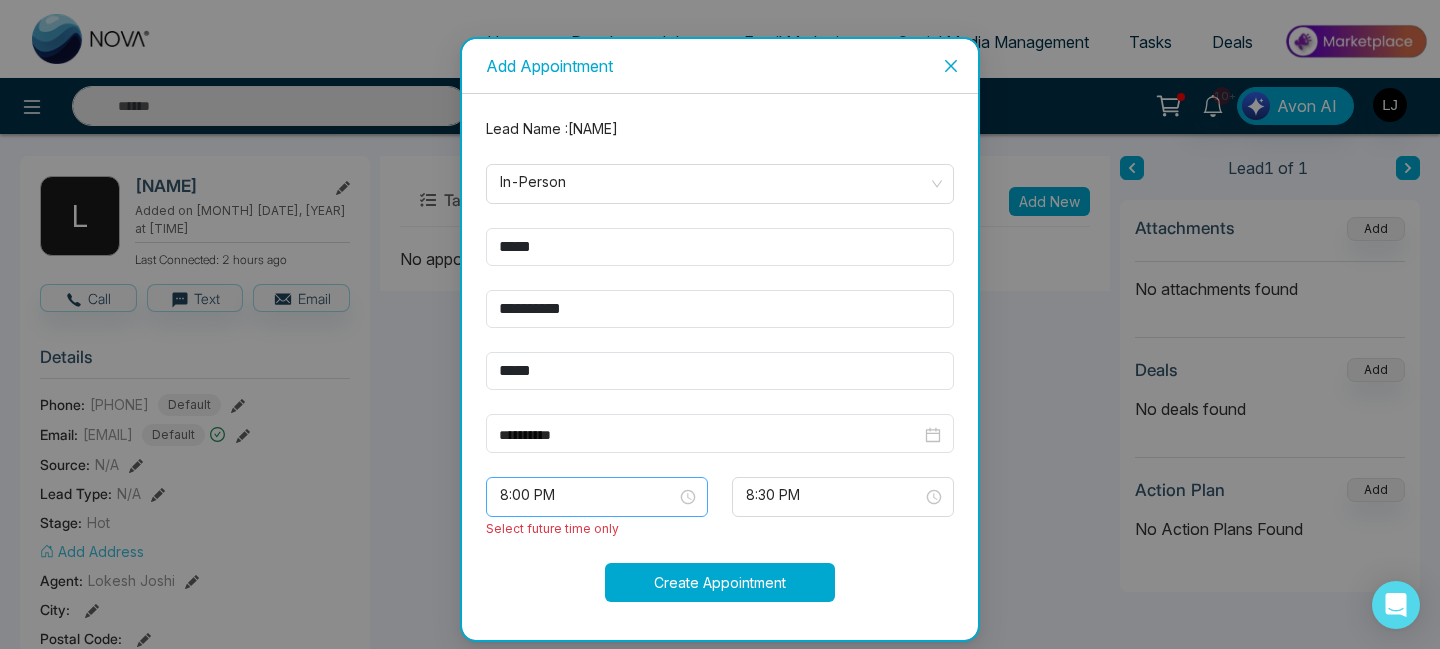 click on "8:00 PM" at bounding box center [597, 497] 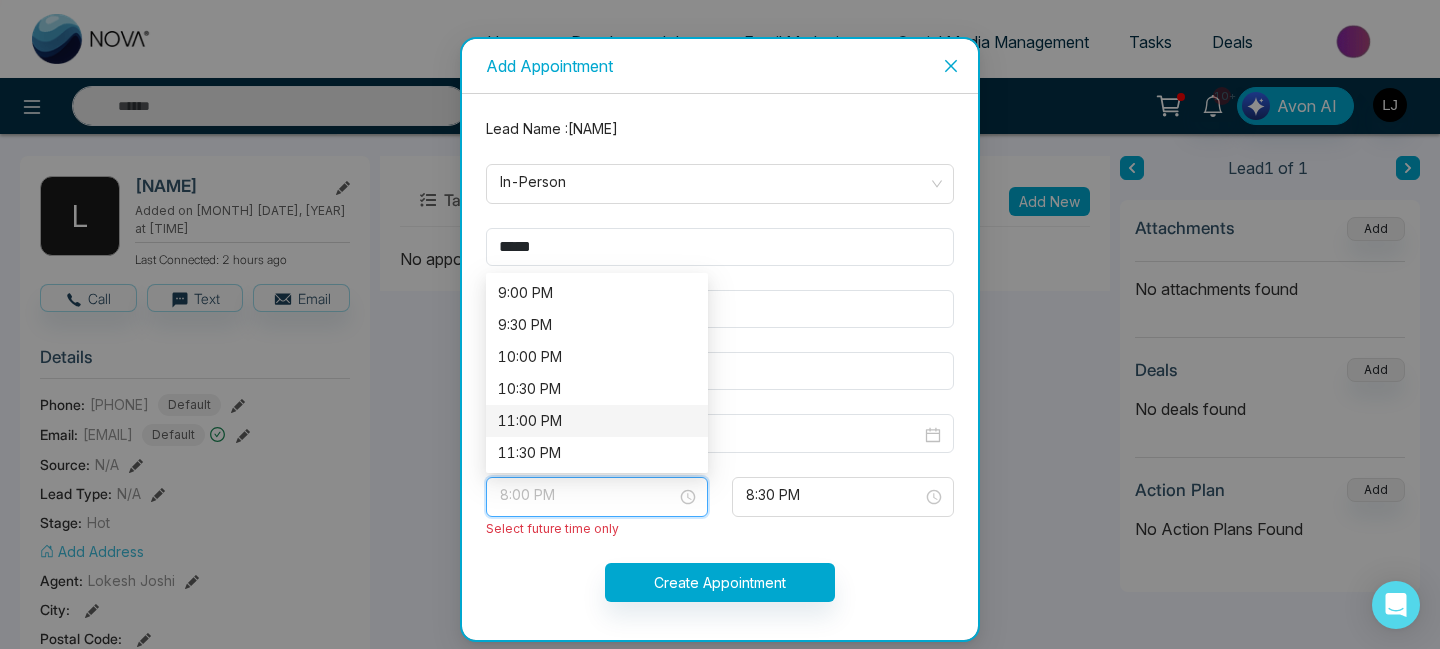 click on "11:00 PM" at bounding box center (597, 421) 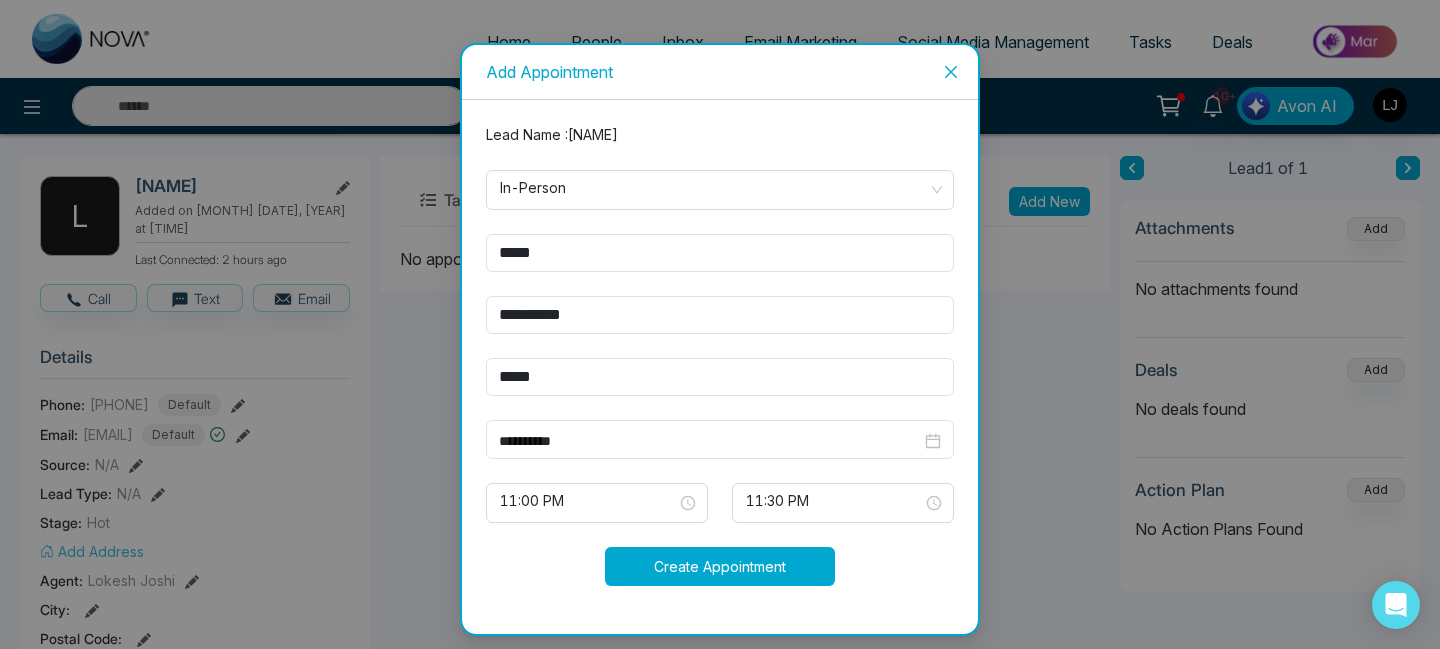 click on "Create Appointment" at bounding box center (720, 566) 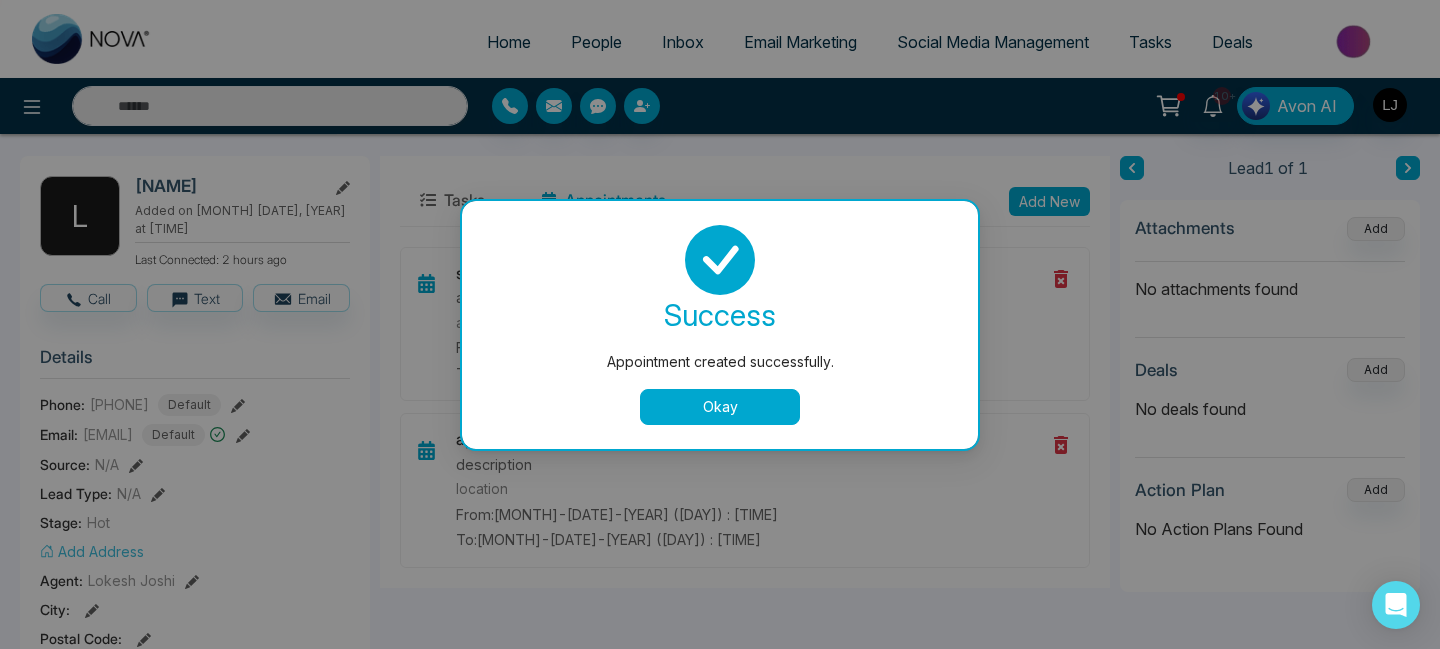 click on "Okay" at bounding box center [720, 407] 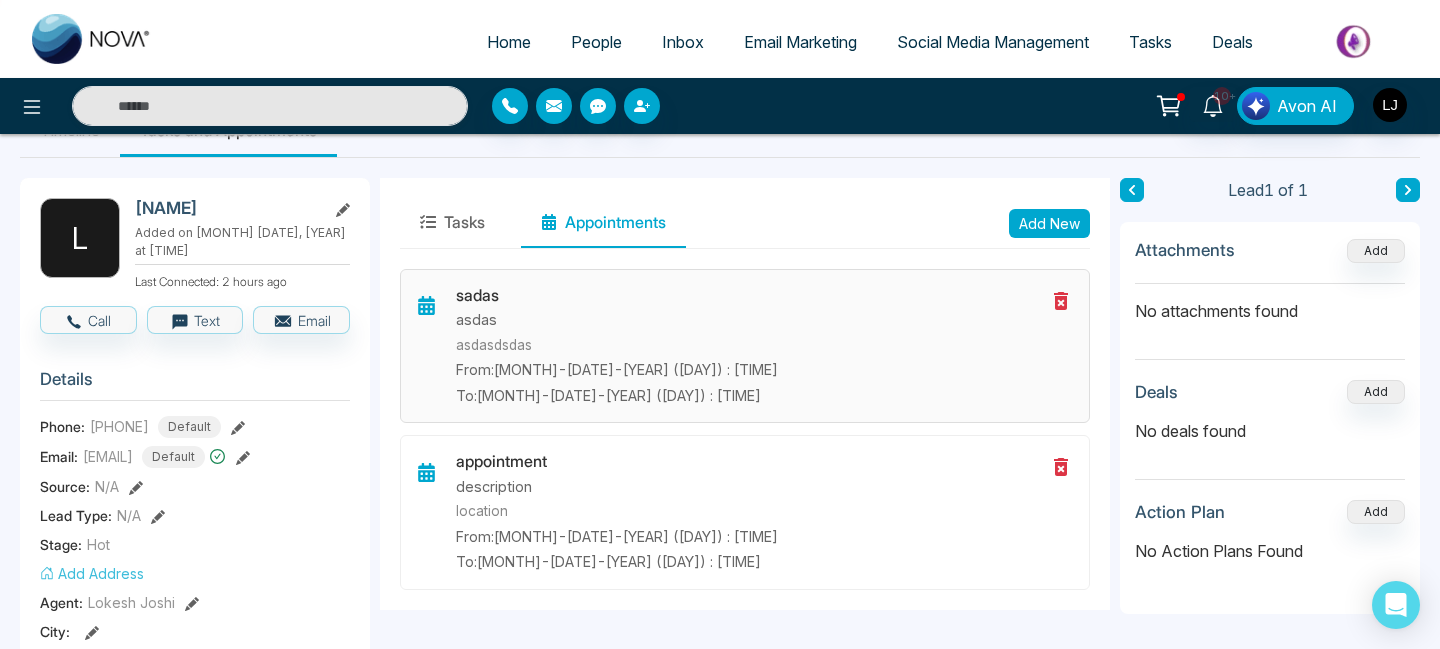 scroll, scrollTop: 54, scrollLeft: 0, axis: vertical 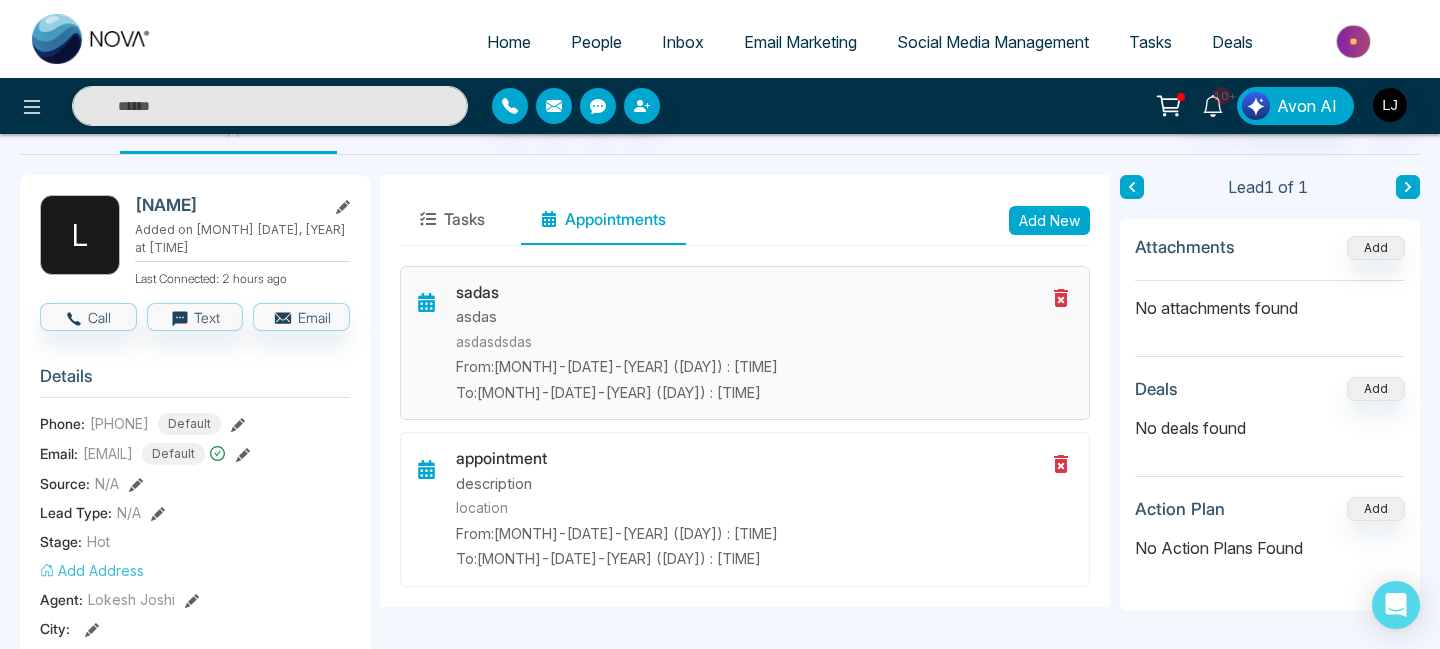 click on "sadas asdas asdasdsdas From:  [MONTH]-[DATE]-[YEAR] ([DAY]) : [TIME] To:  [MONTH]-[DATE]-[YEAR] ([DAY]) : [TIME]" at bounding box center [750, 343] 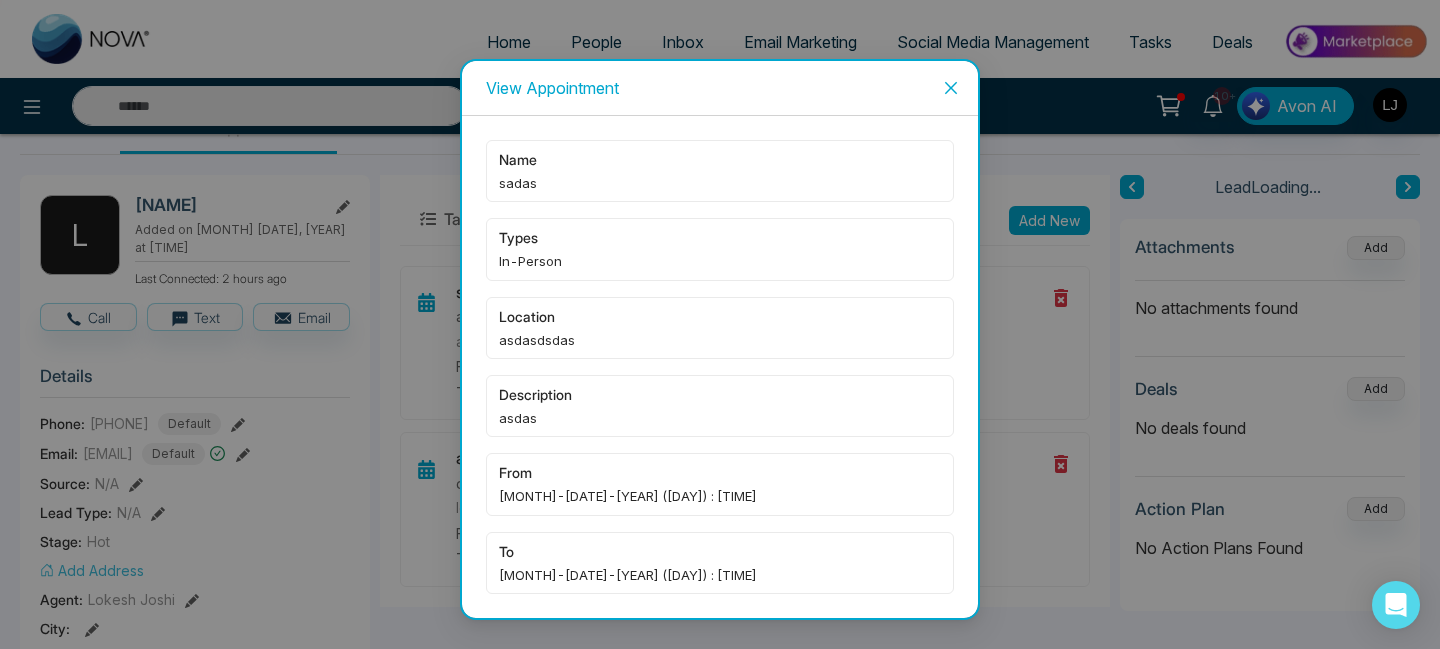 click 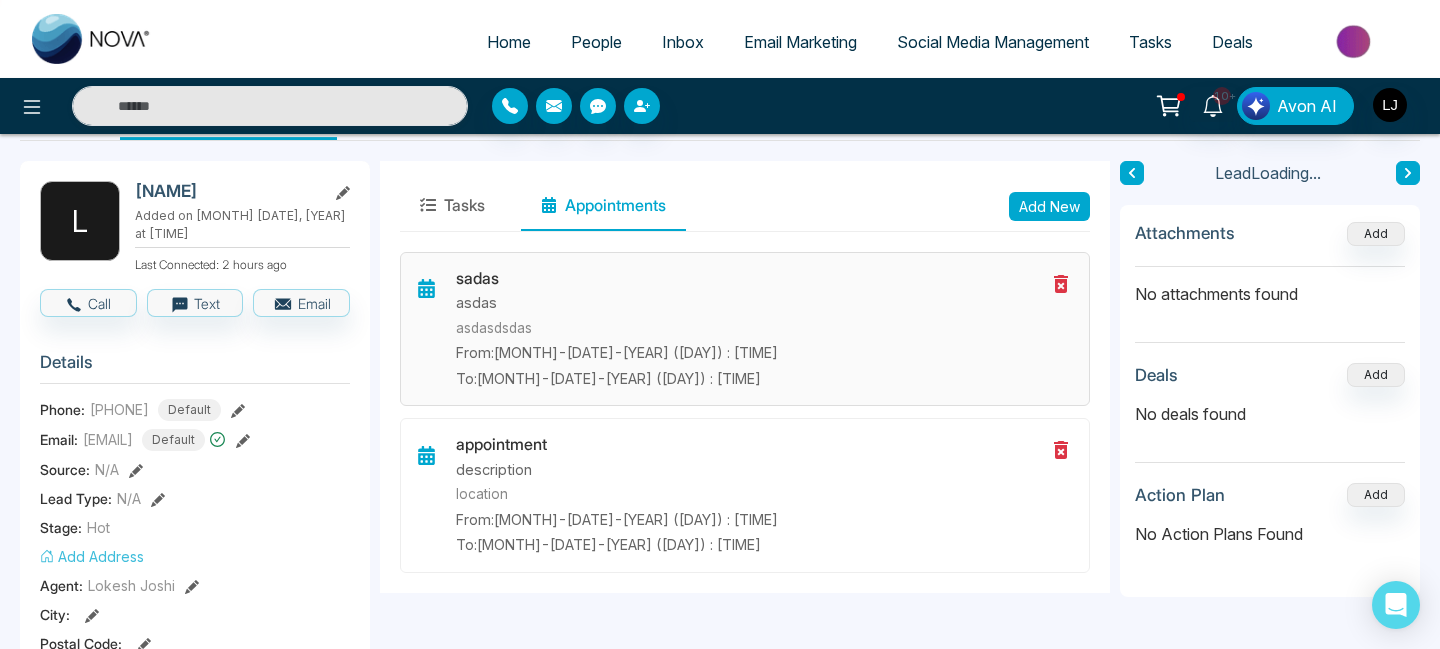 scroll, scrollTop: 69, scrollLeft: 0, axis: vertical 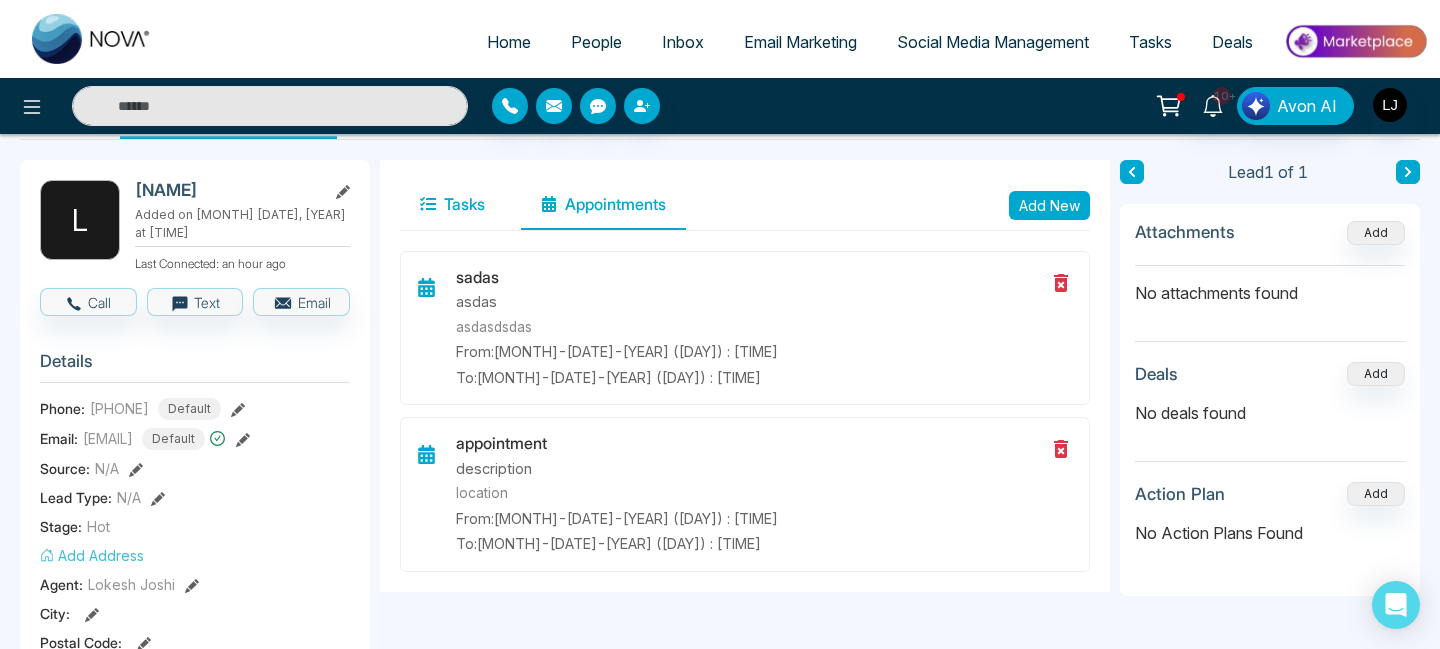 click on "Tasks" at bounding box center [452, 205] 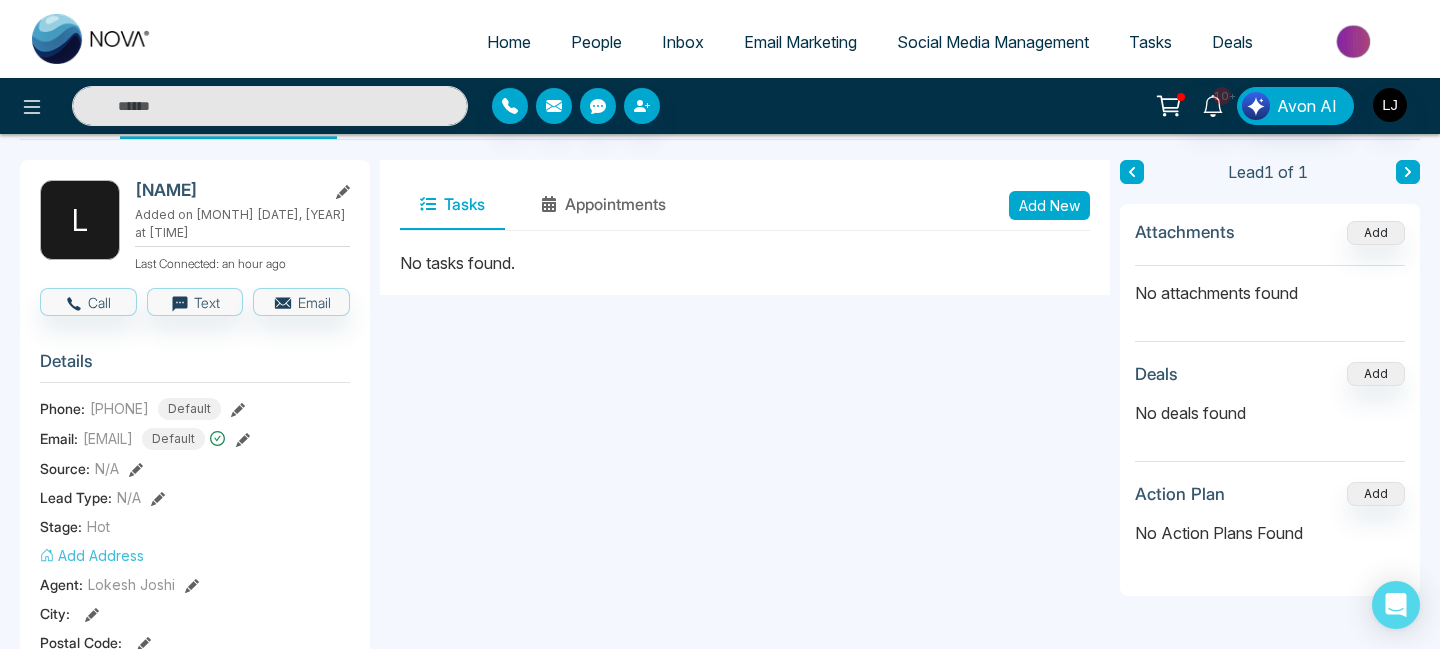 click on "Tasks" at bounding box center (1150, 42) 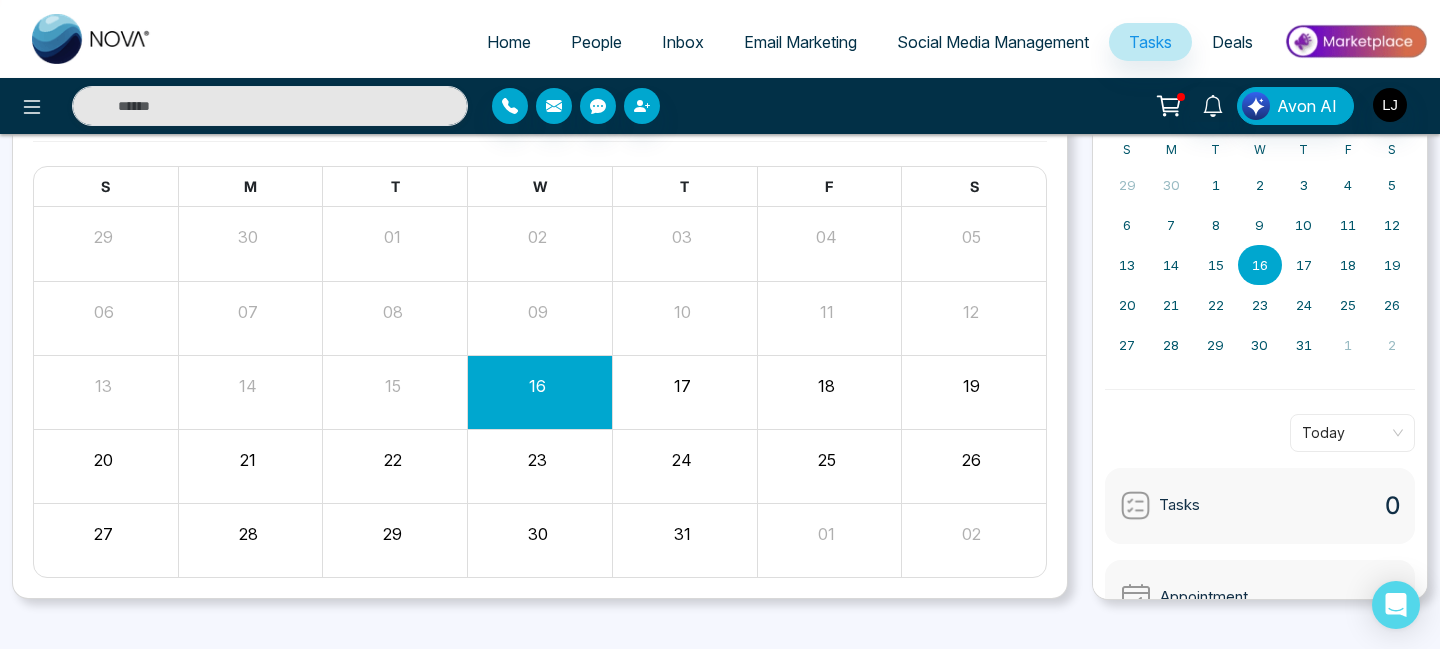 scroll, scrollTop: 166, scrollLeft: 0, axis: vertical 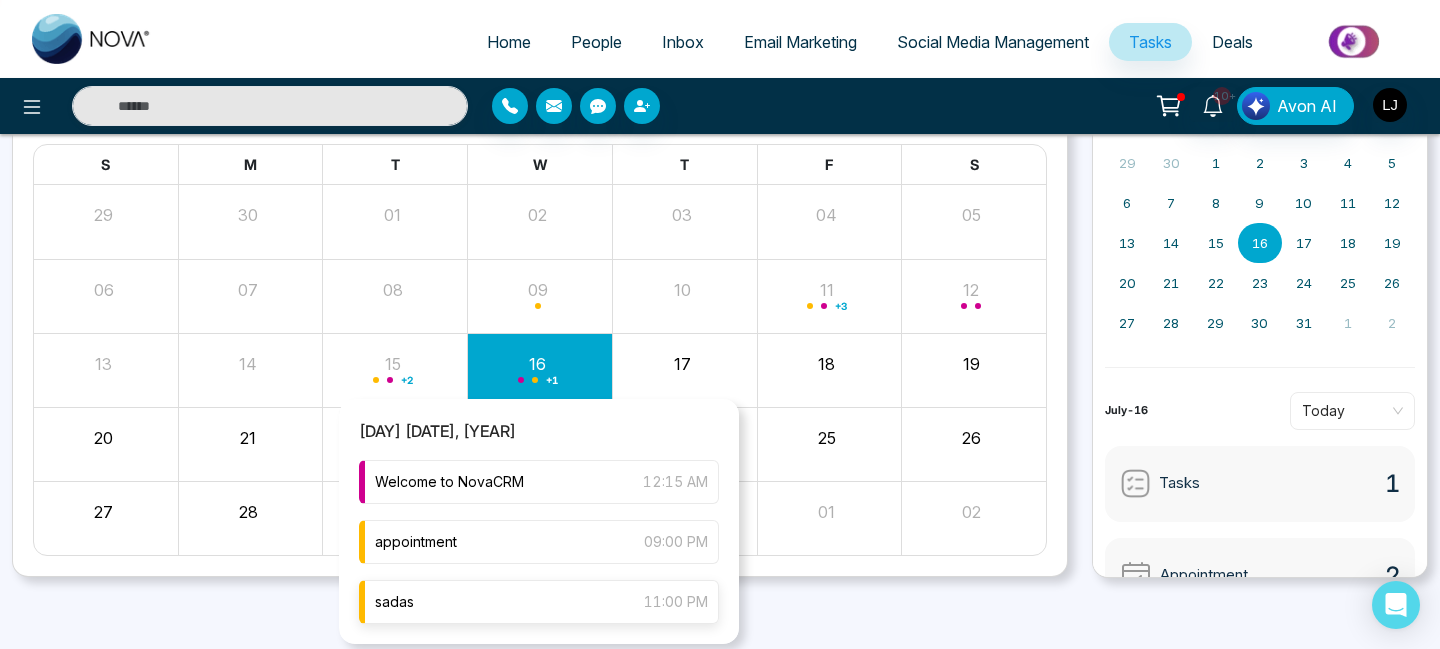 click on "sadas 11:00 PM" at bounding box center (539, 602) 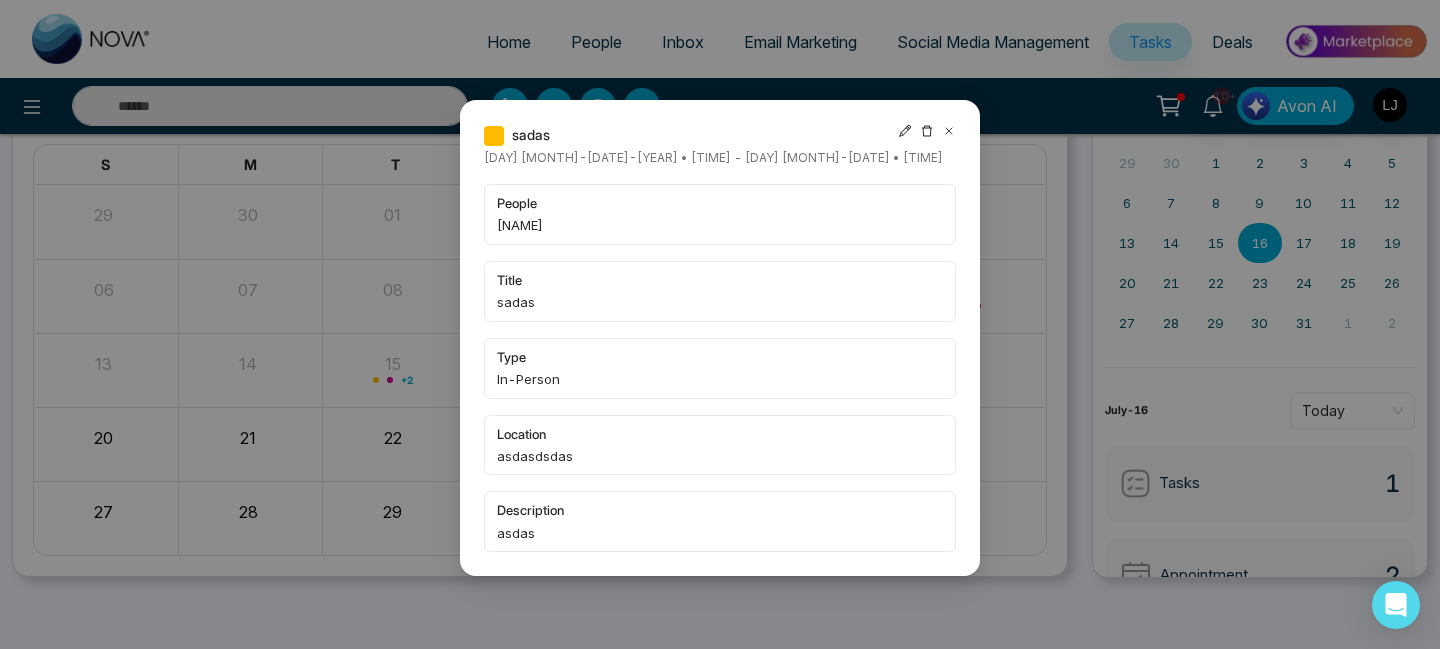 click 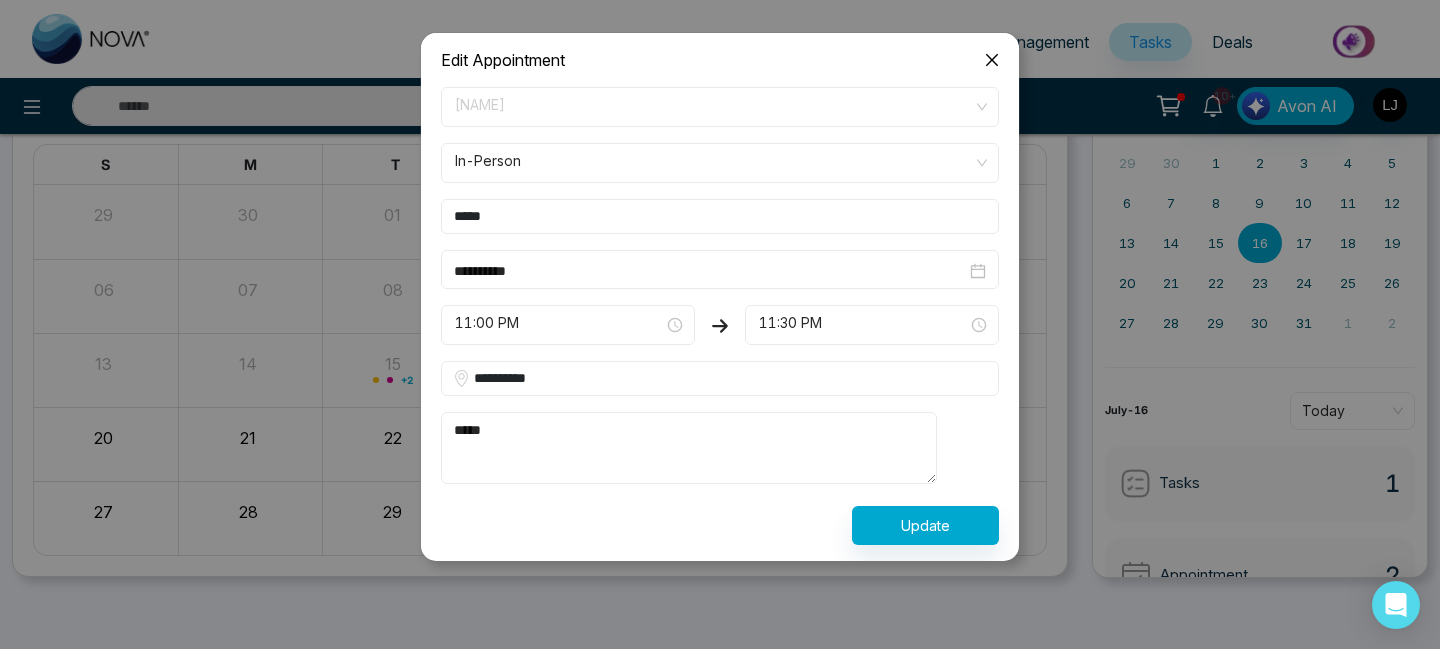 click on "In-Person" at bounding box center [720, 163] 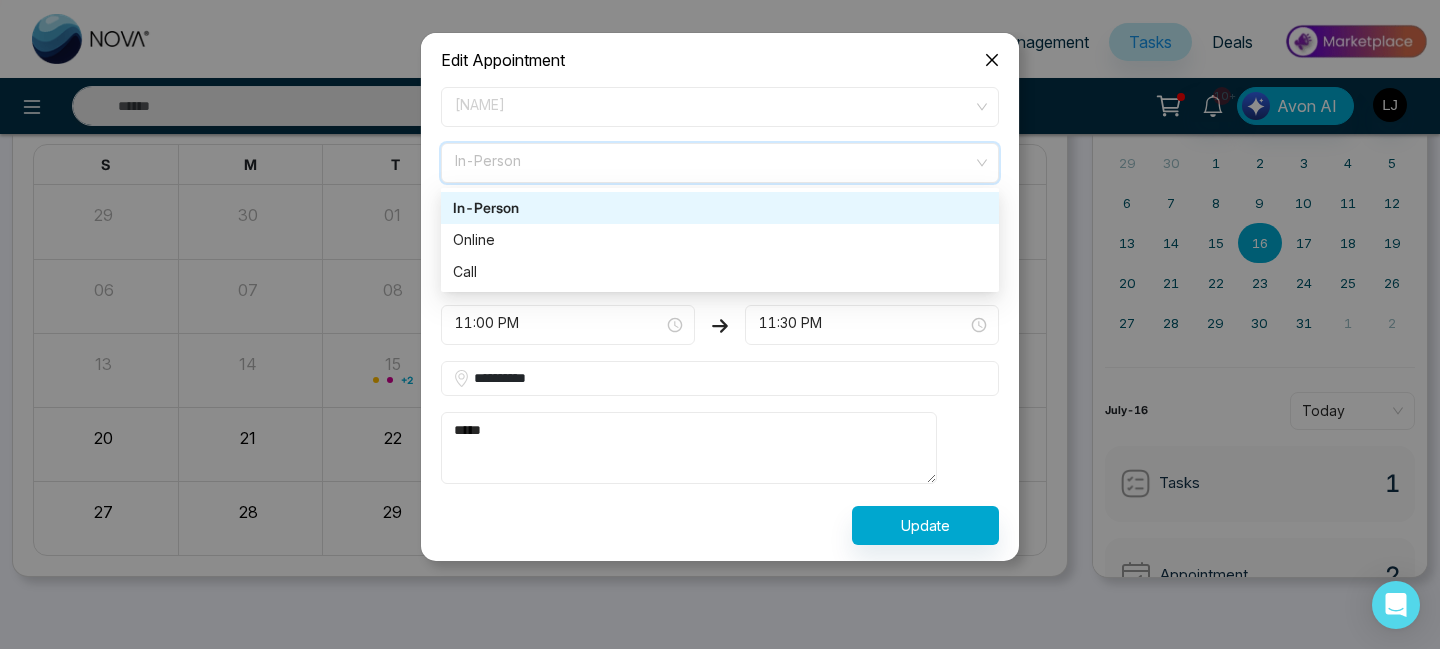 click on "Edit Appointment" at bounding box center [720, 52] 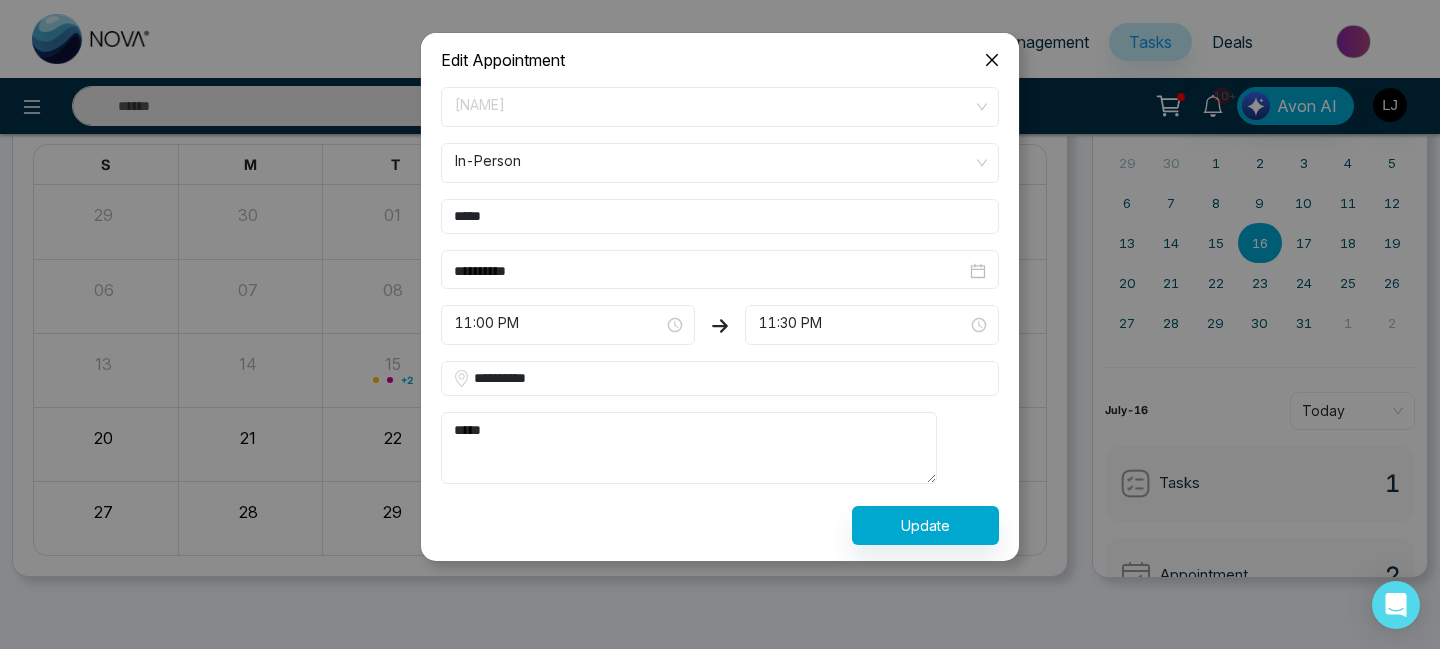 click on "In-Person" at bounding box center [720, 163] 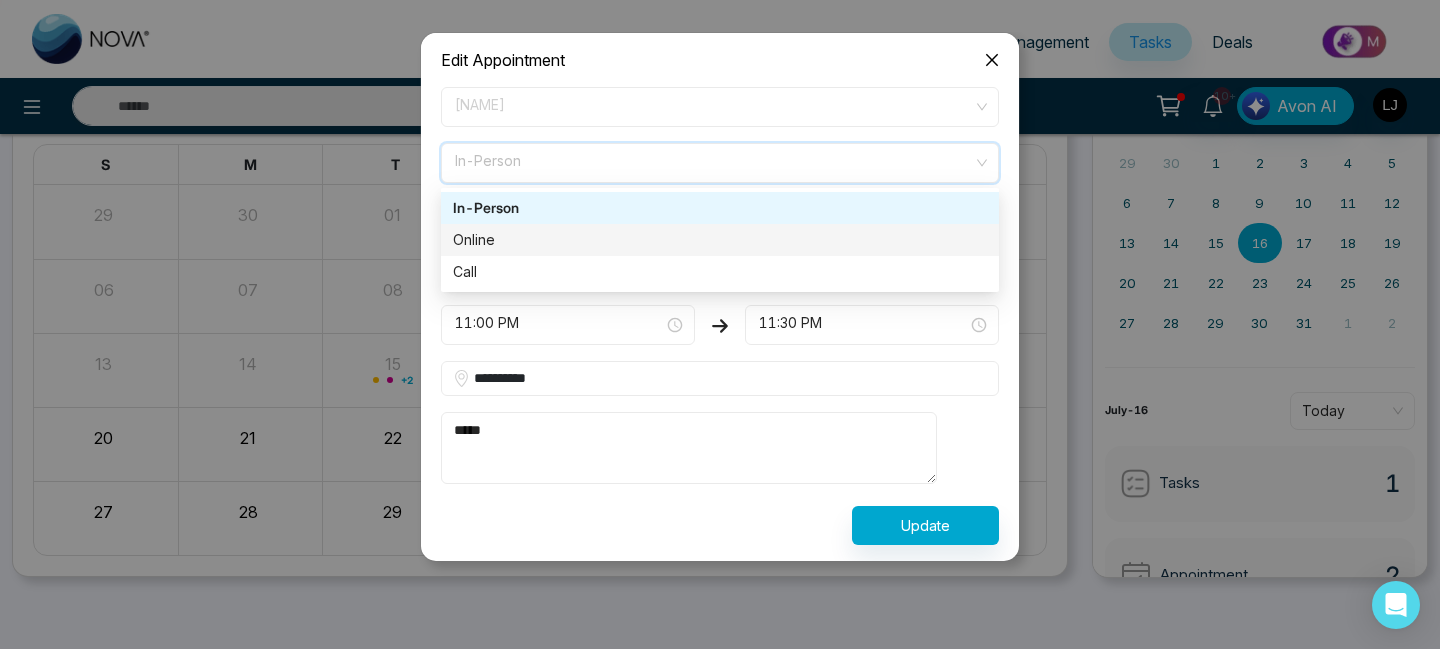 click on "Online" at bounding box center [720, 240] 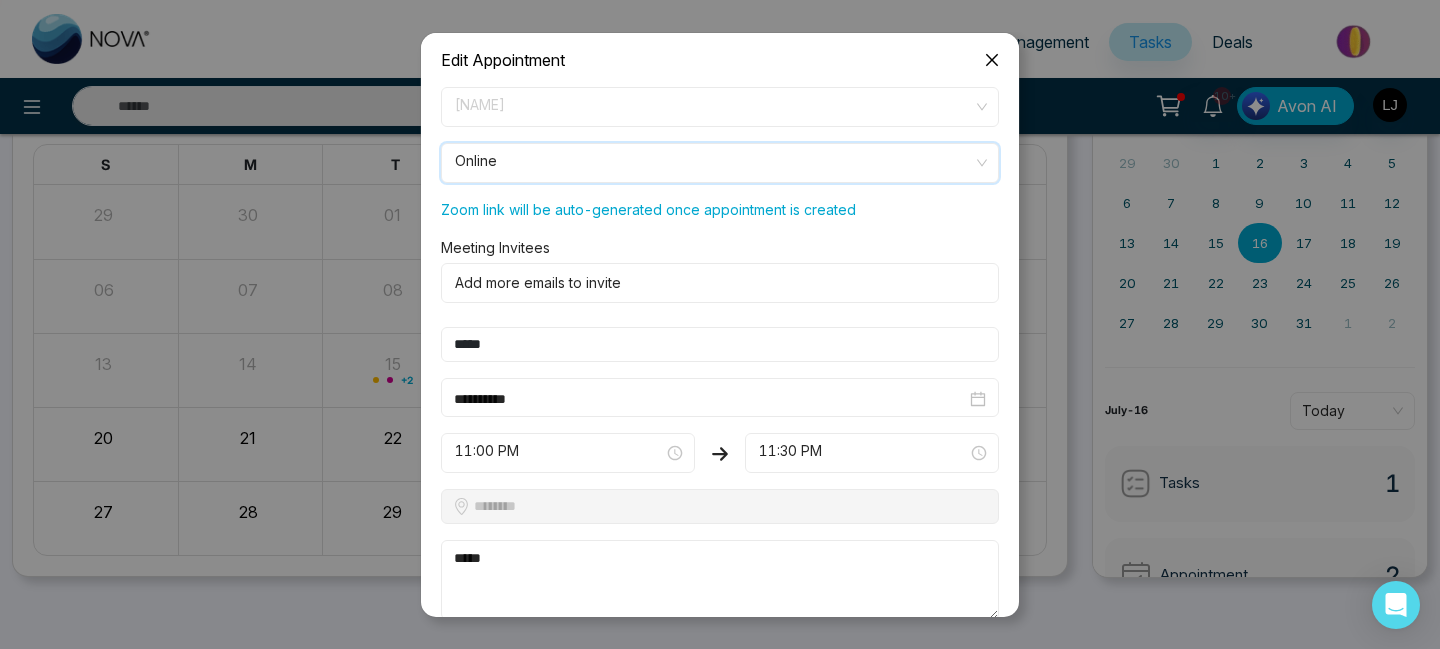 click on "Online" at bounding box center (720, 163) 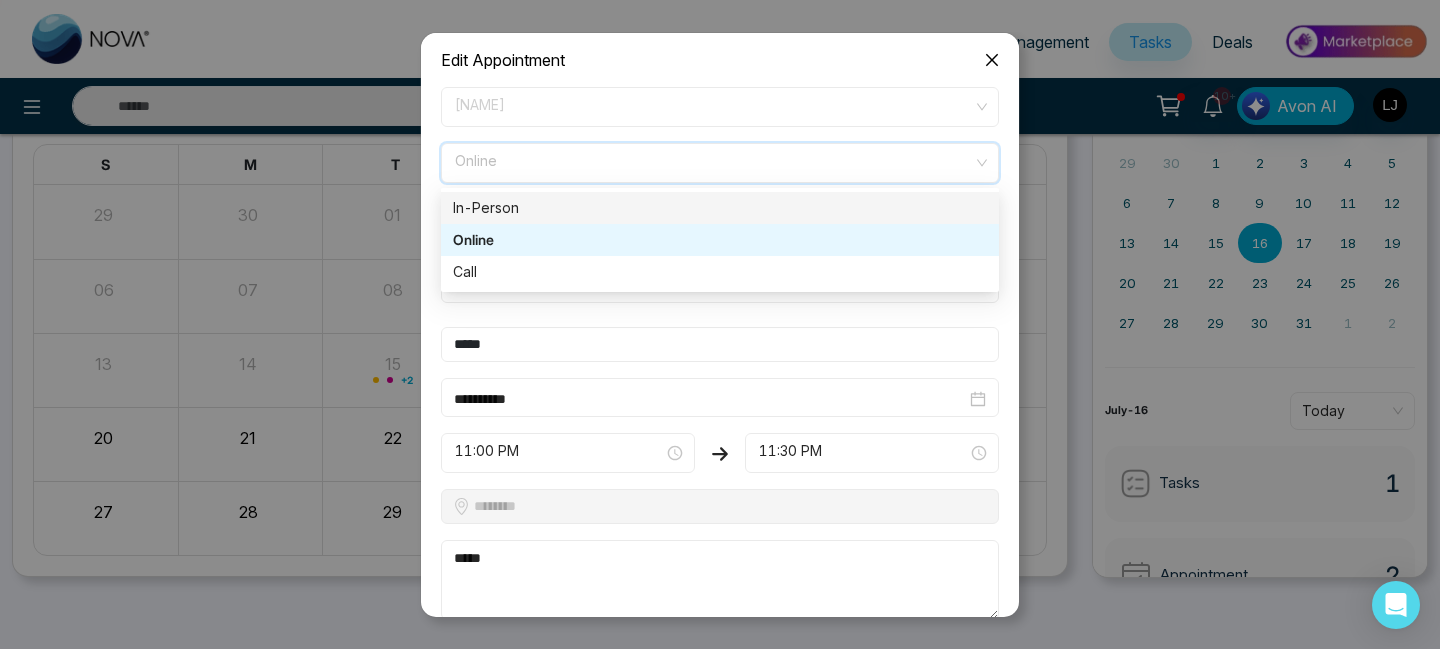 click on "In-Person" at bounding box center (720, 208) 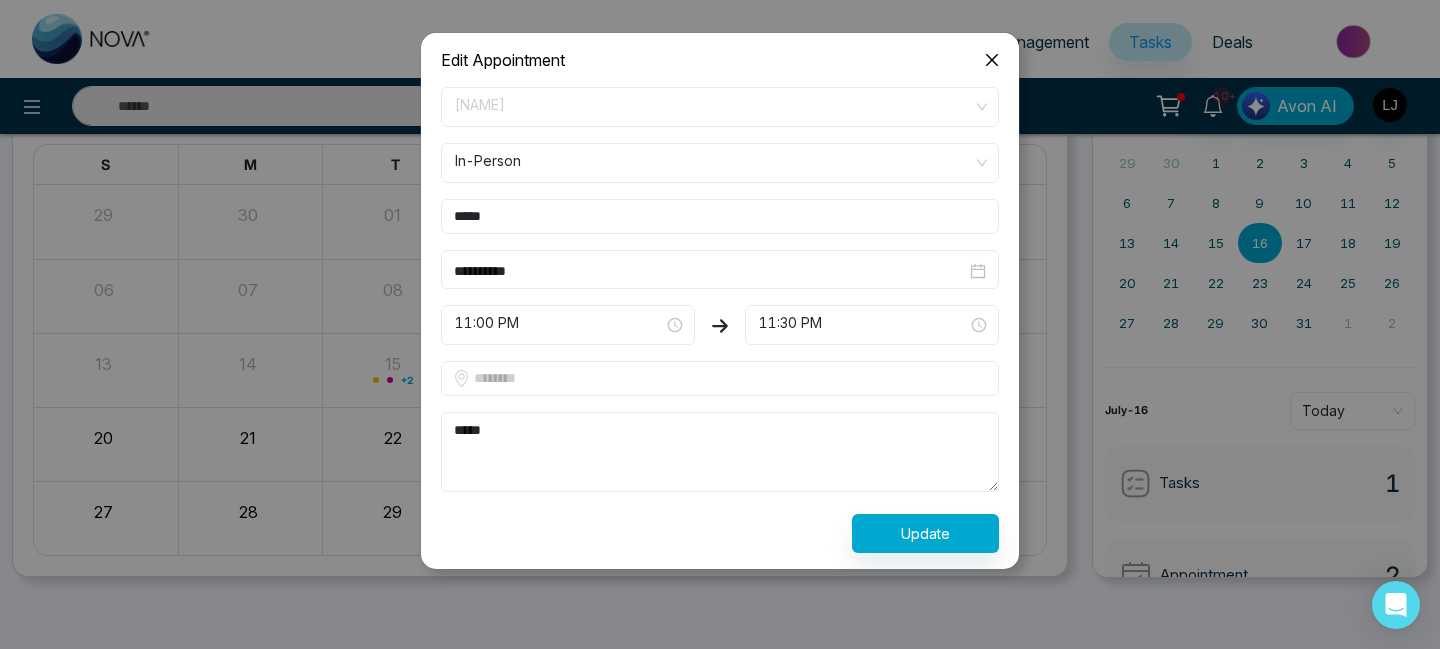 click at bounding box center (720, 378) 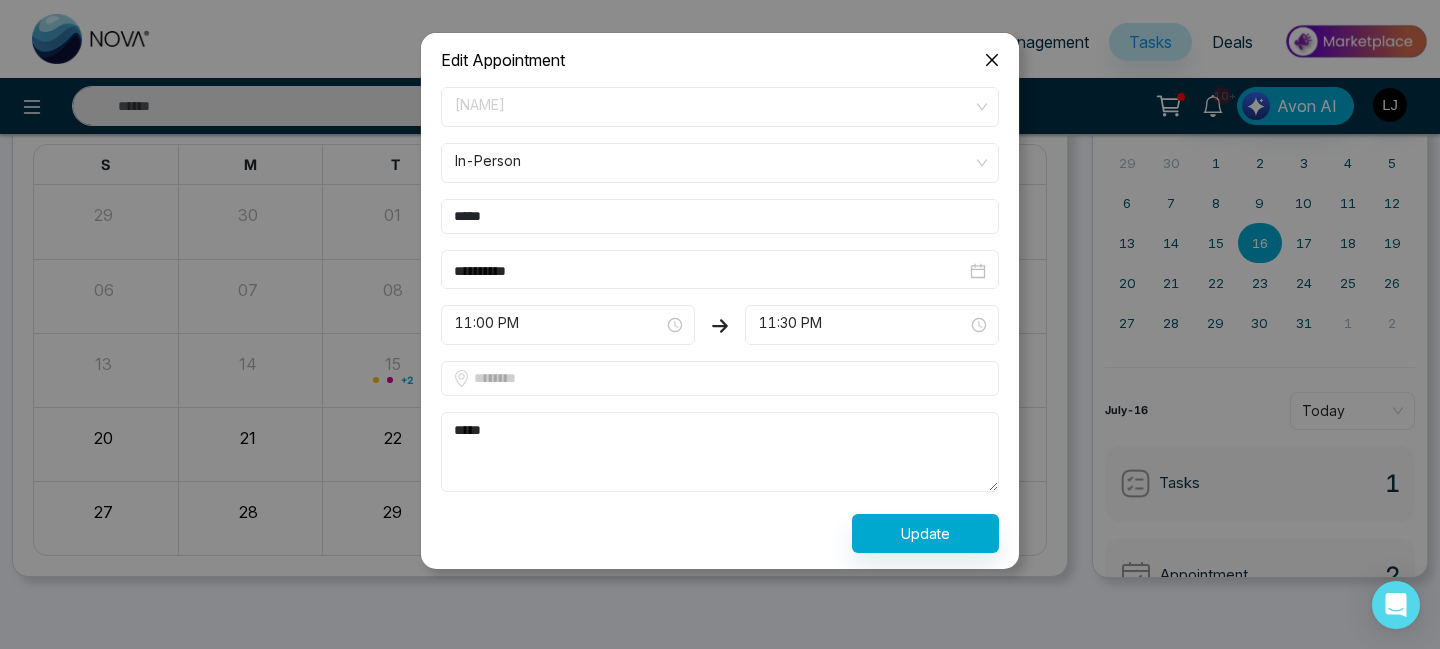 click on "Update" at bounding box center (720, 533) 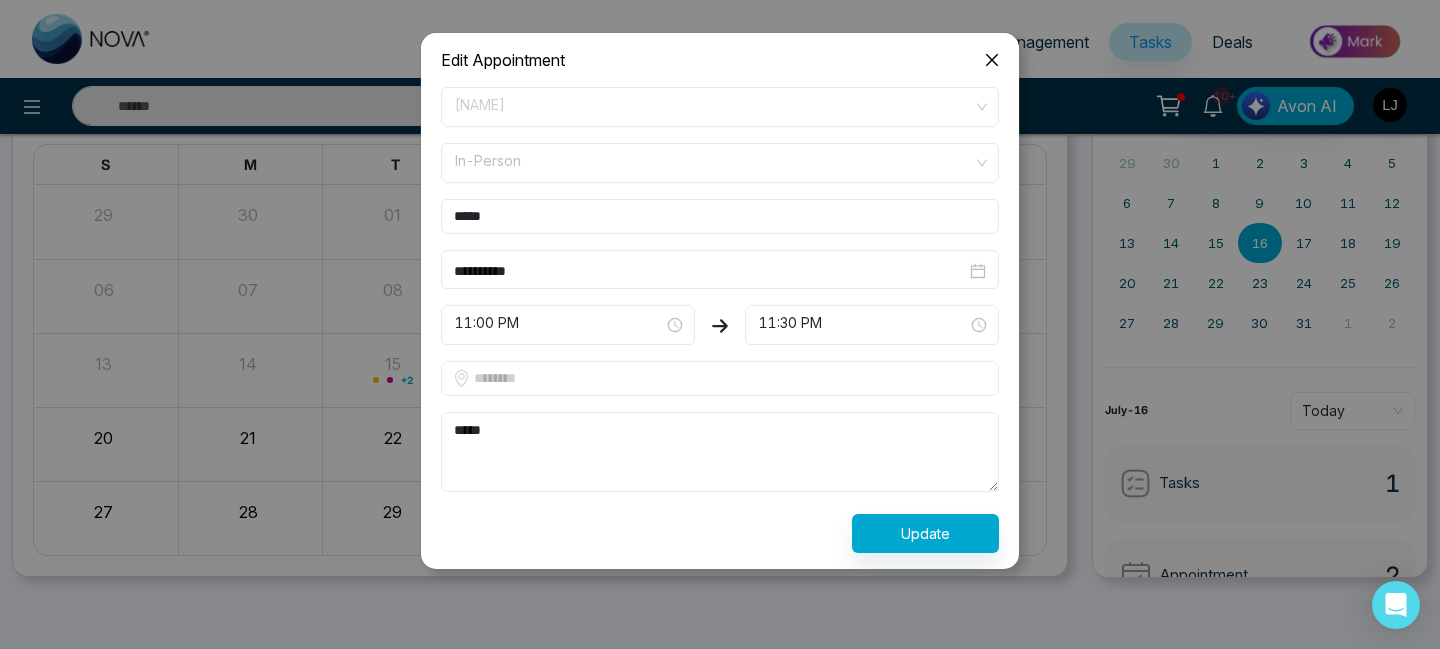 click on "In-Person" at bounding box center (720, 163) 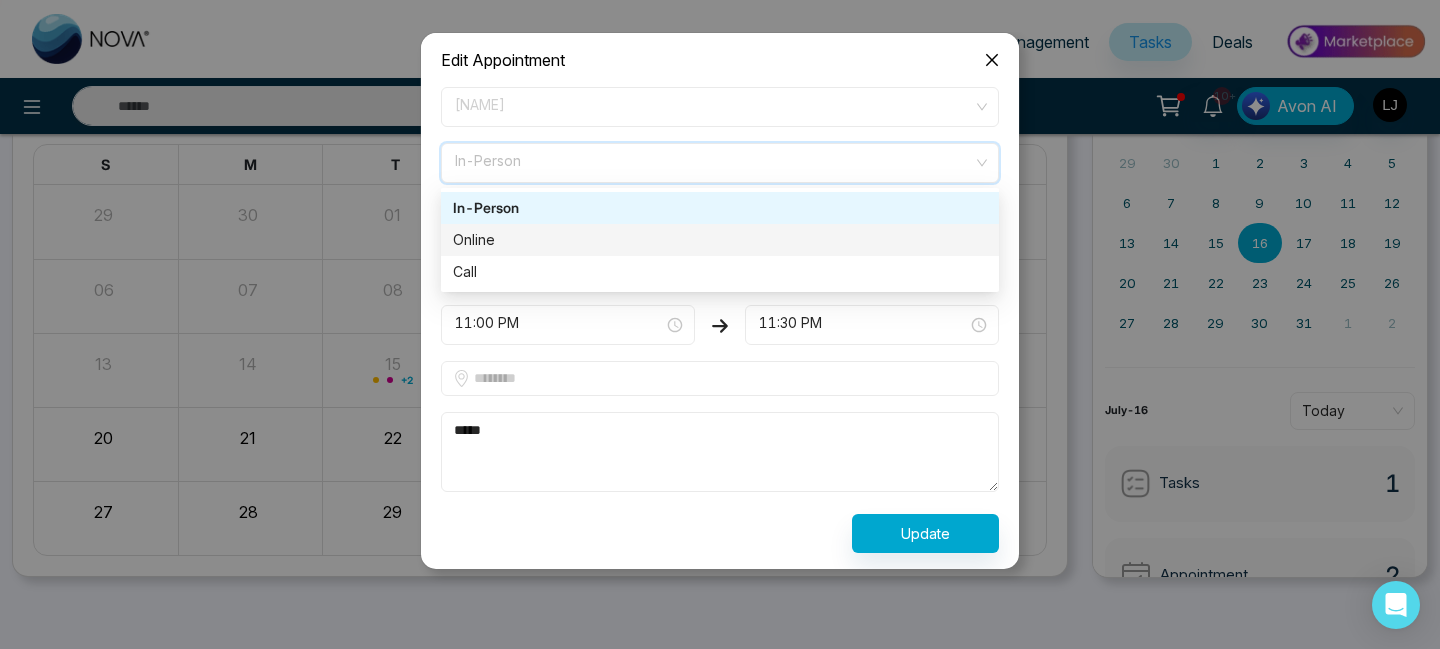 click on "Online" at bounding box center [720, 240] 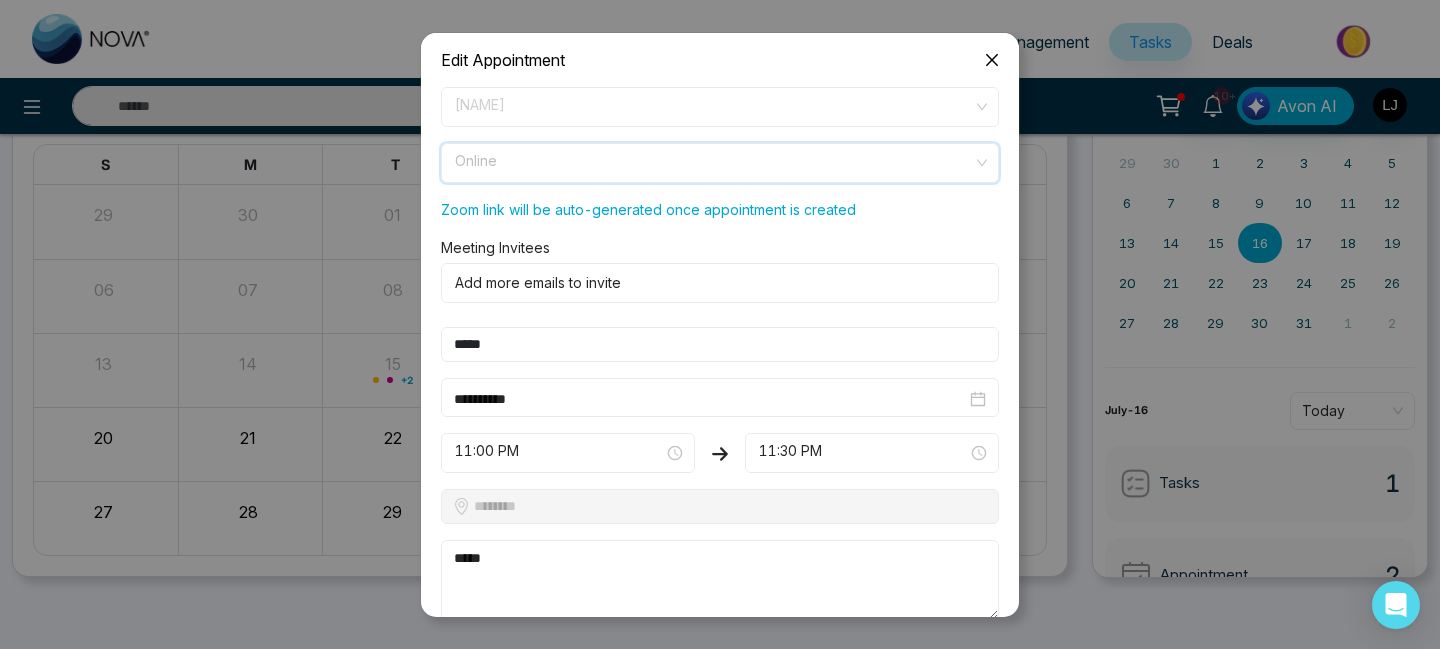 click on "Online" at bounding box center (720, 163) 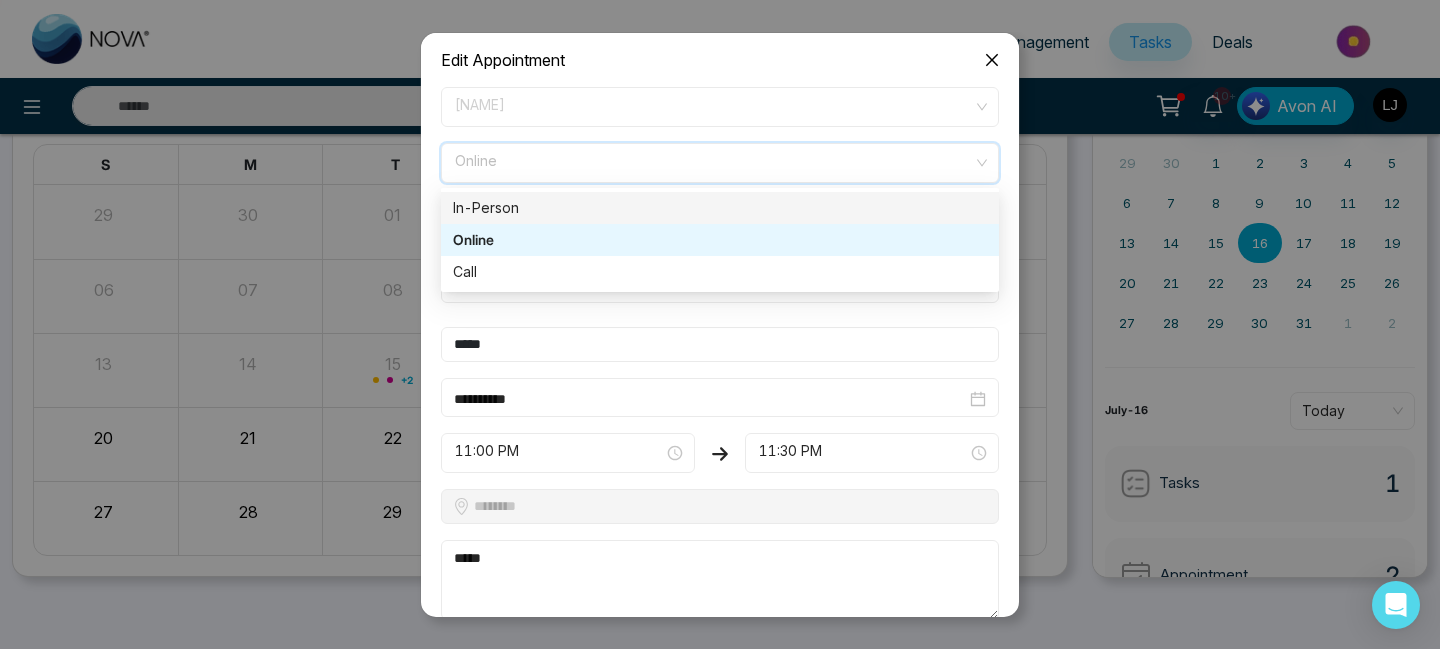 click on "In-Person" at bounding box center [720, 208] 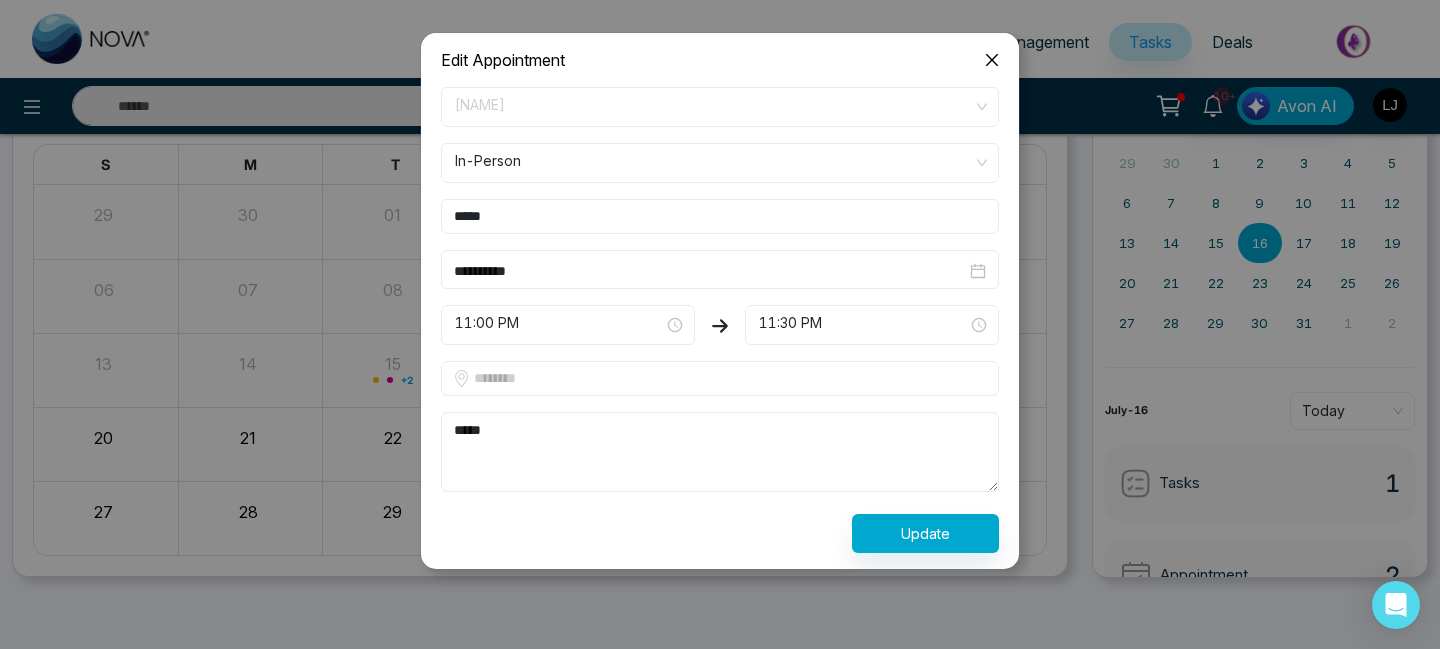 click at bounding box center [720, 378] 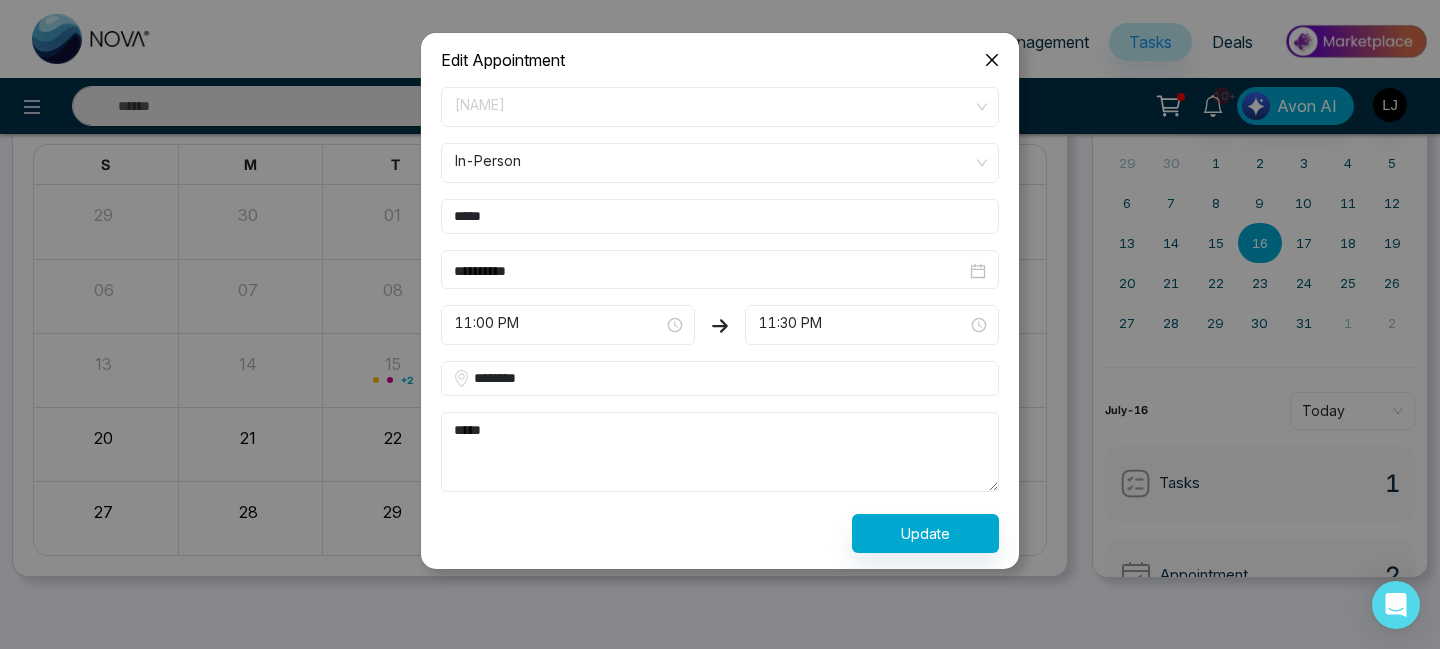 type on "********" 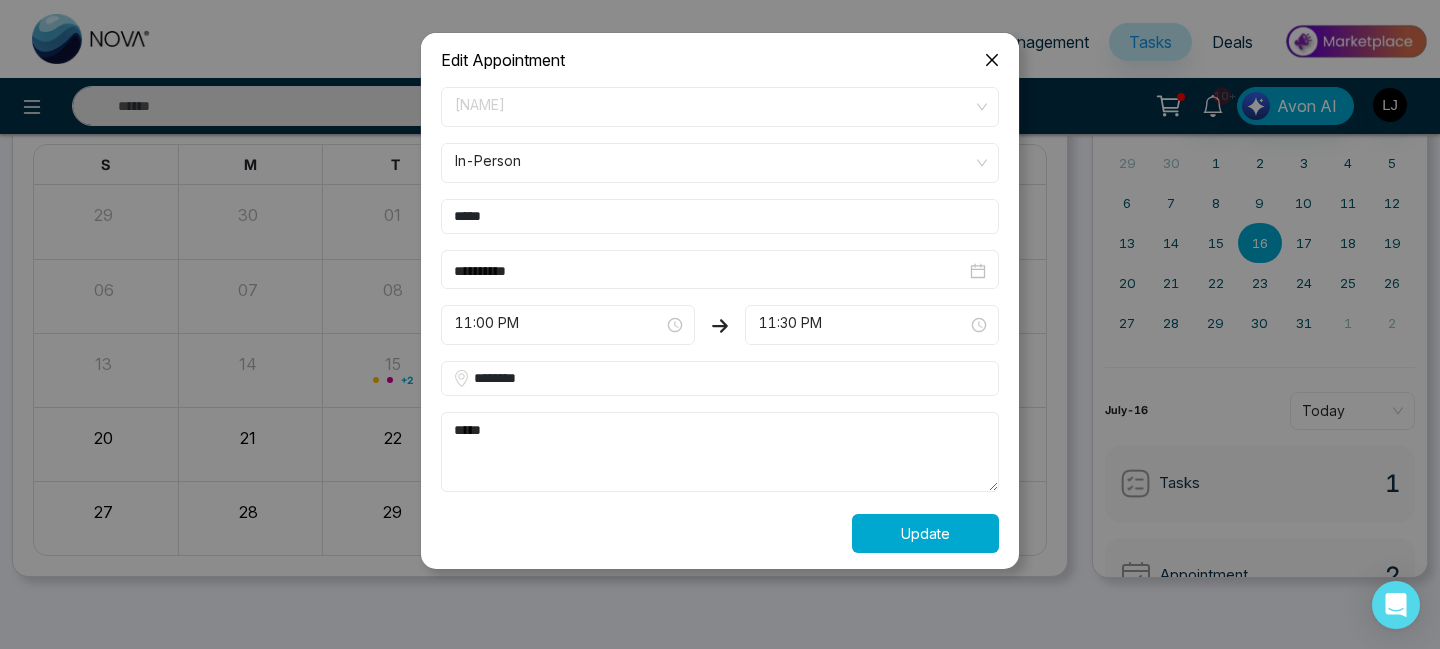 click on "Update" at bounding box center [925, 533] 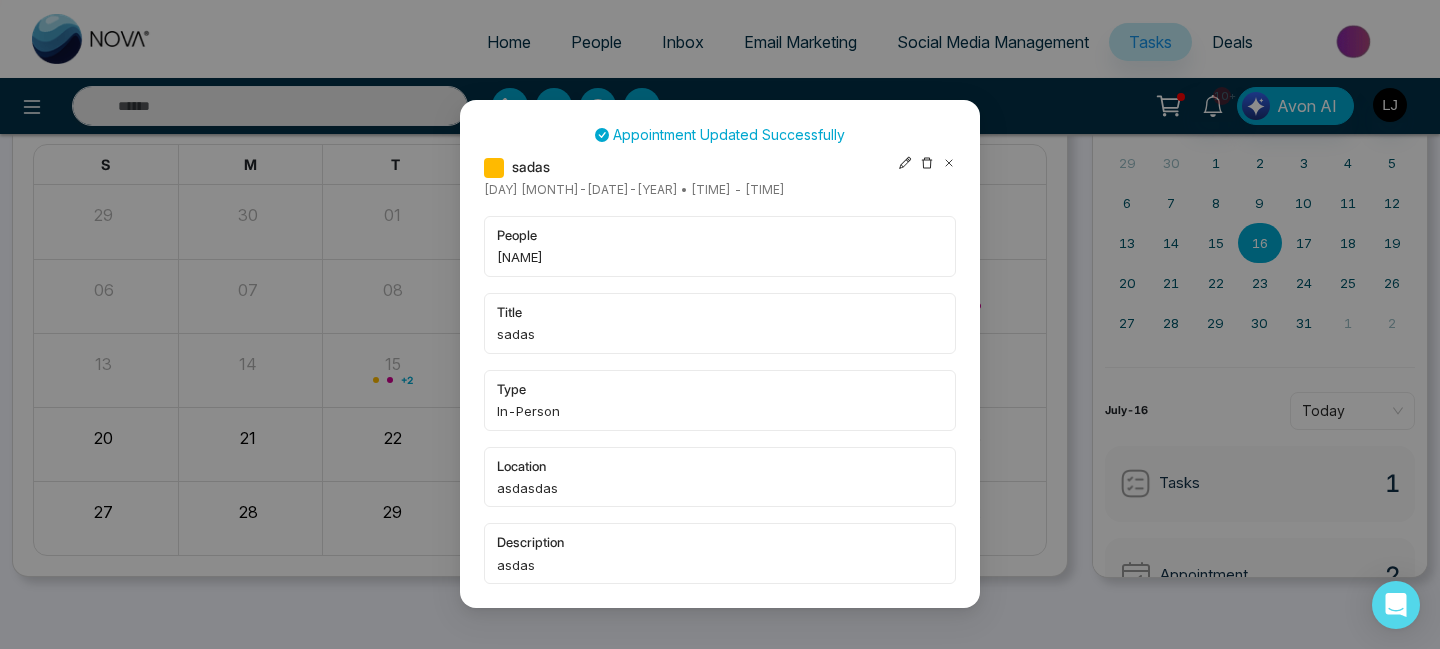click 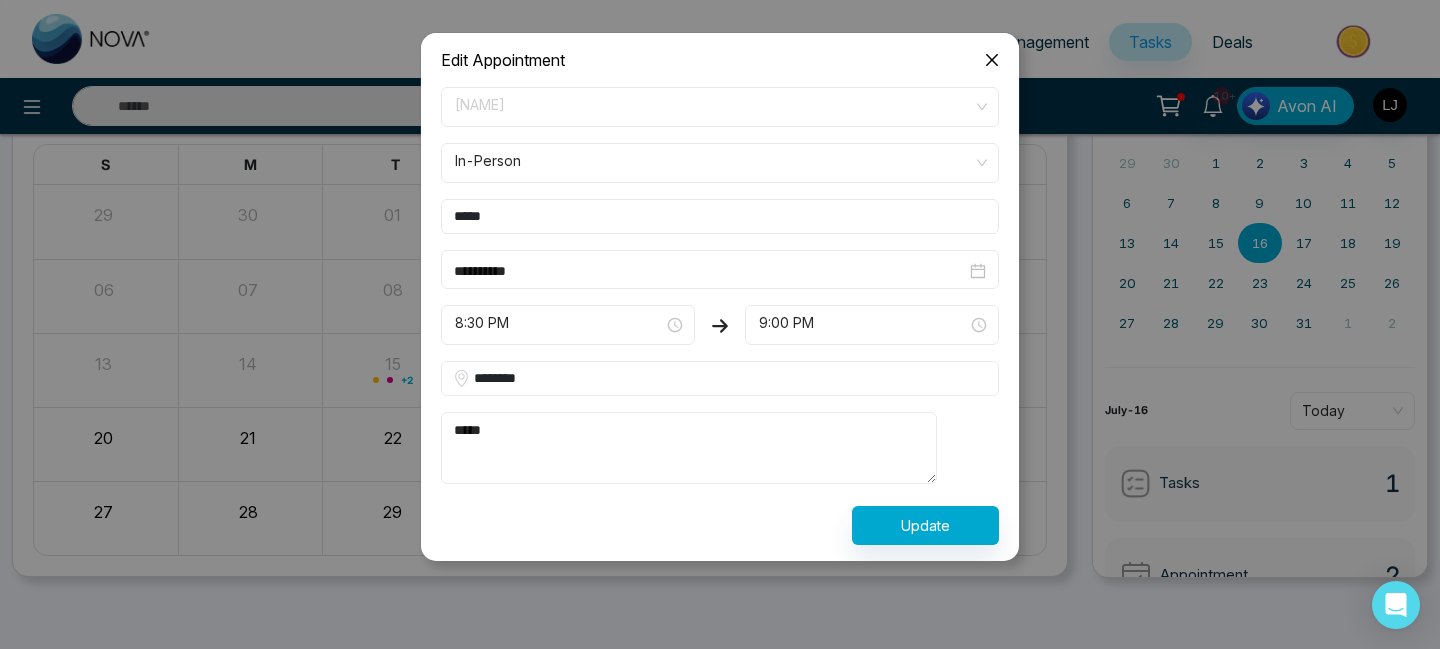 click on "In-Person" at bounding box center [720, 163] 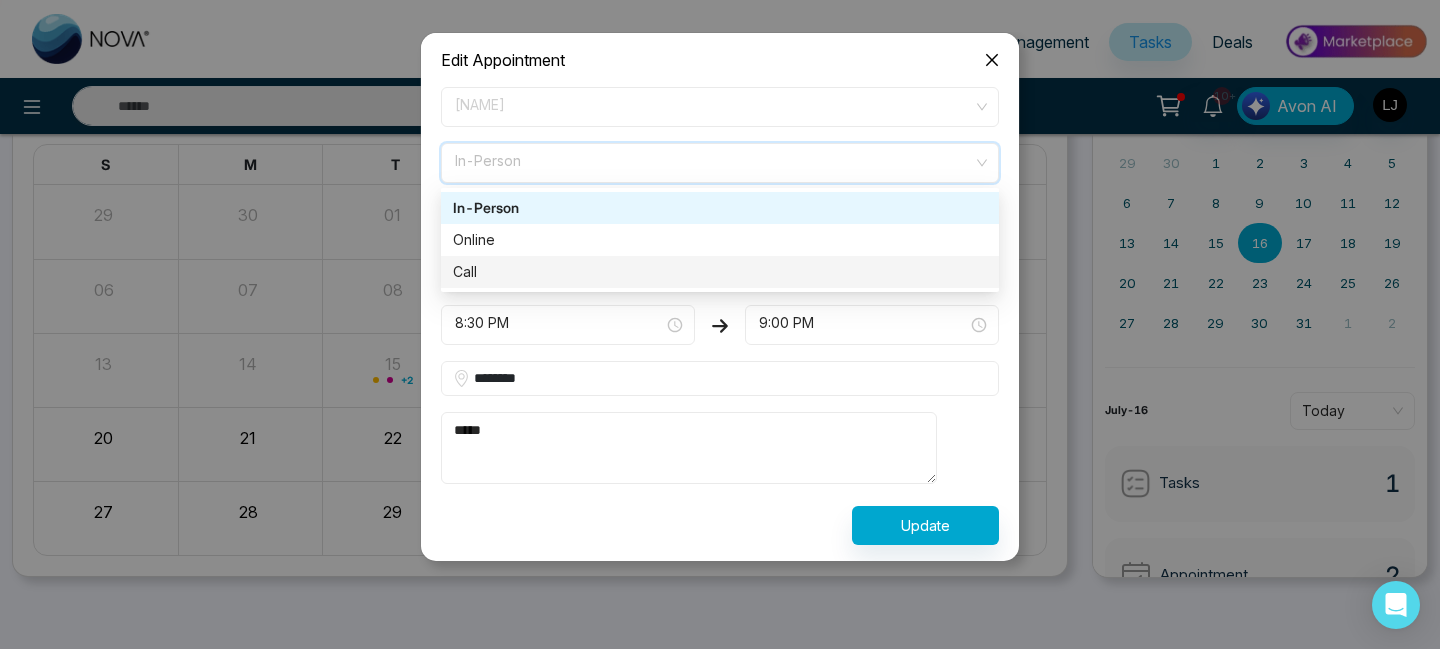 click on "Call" at bounding box center (720, 272) 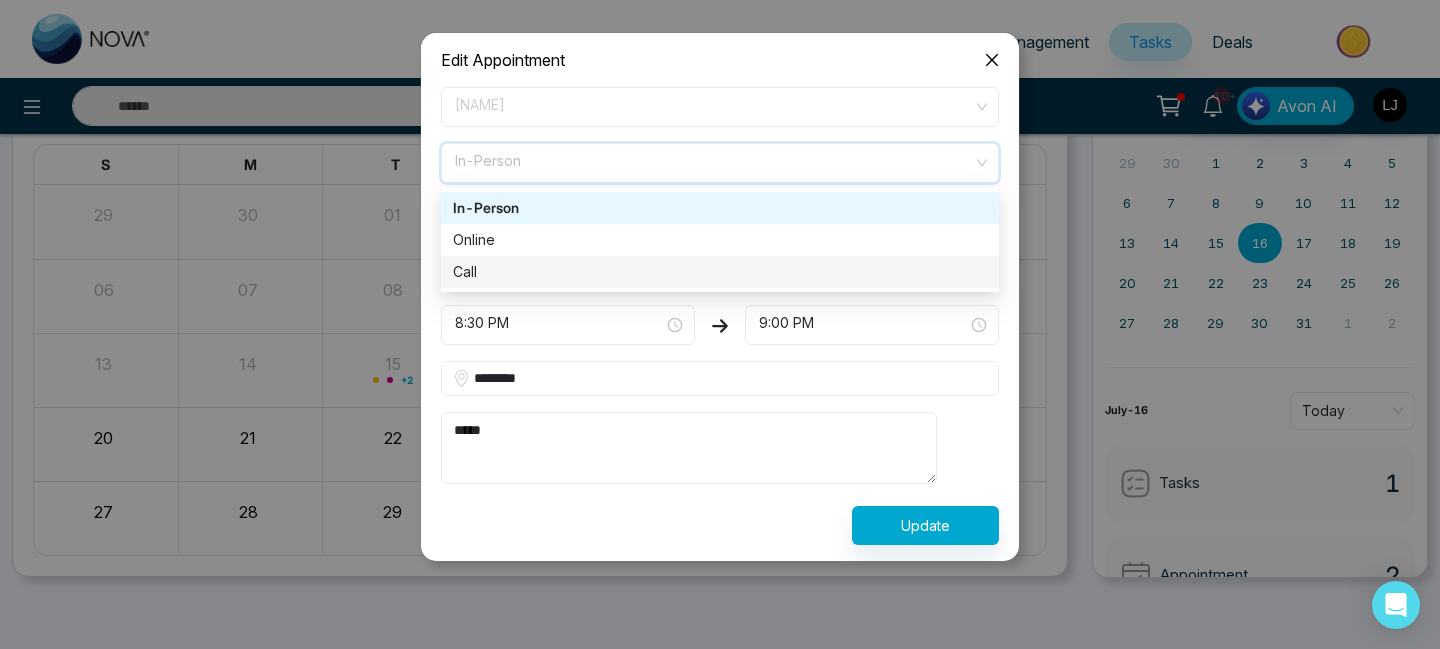 type 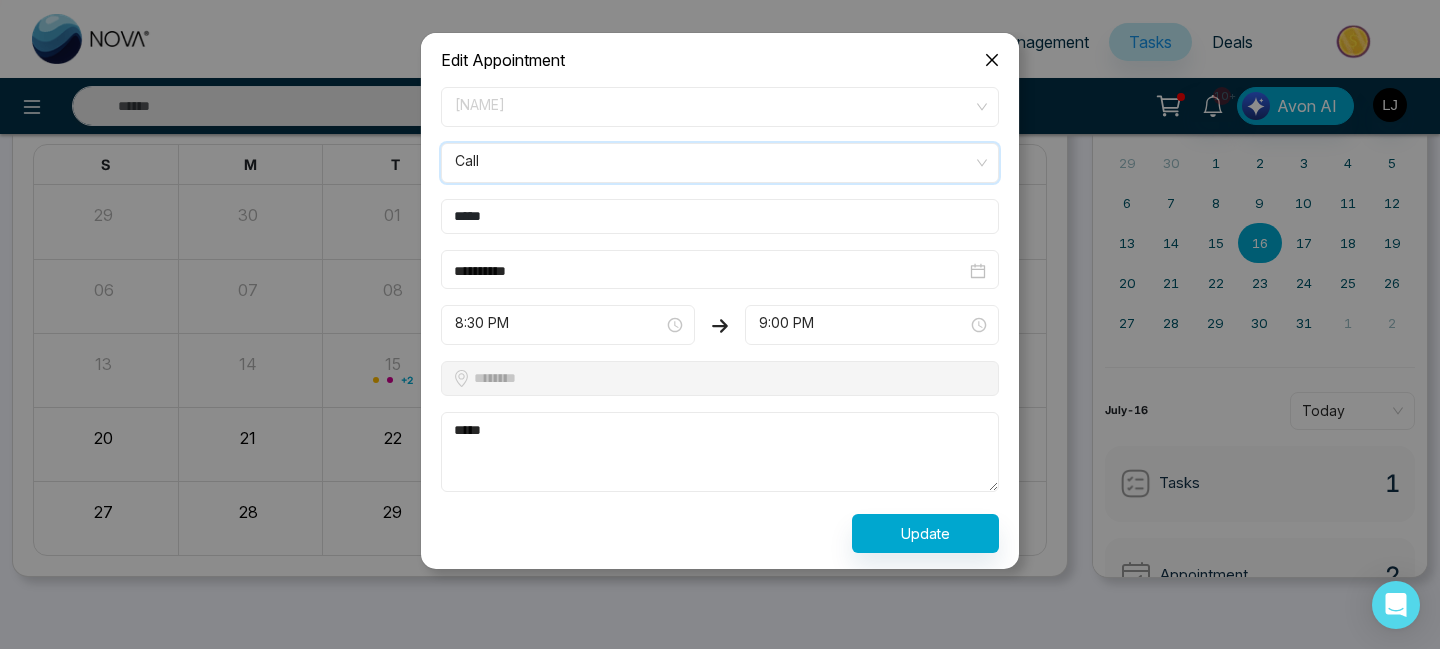 click 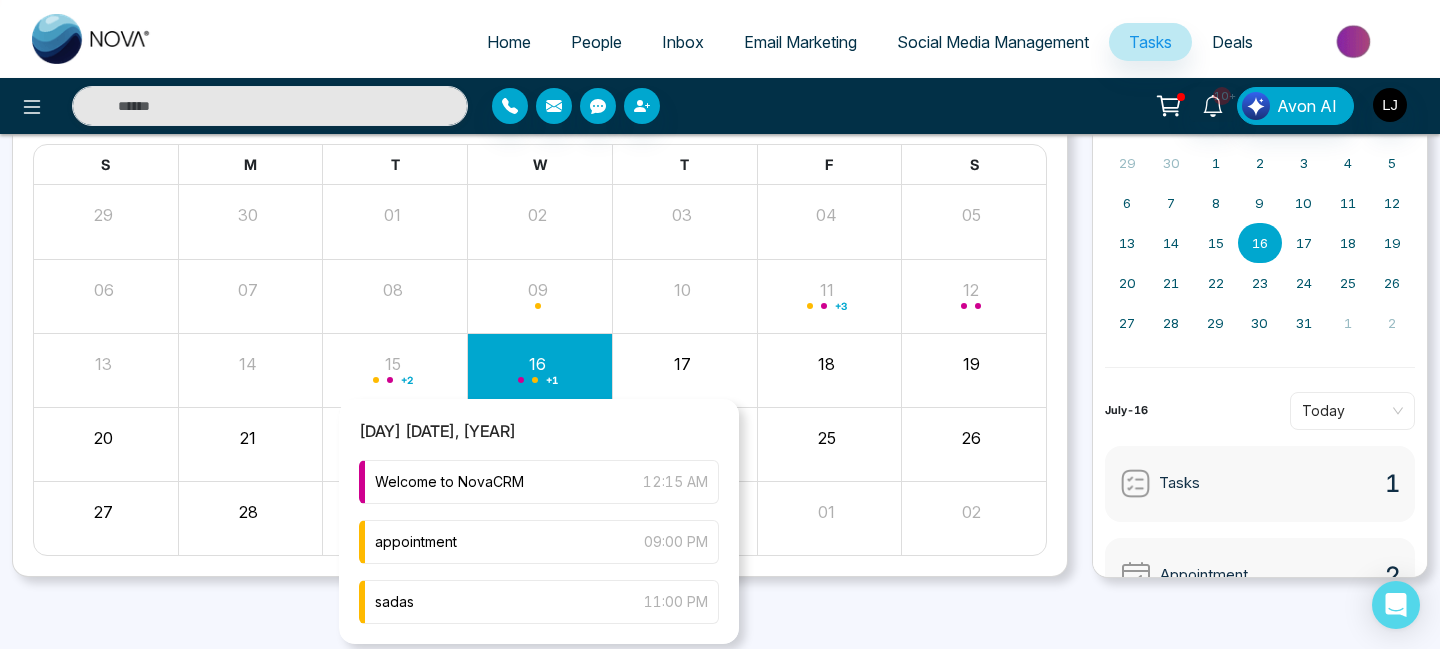 click on "+ 1" at bounding box center [540, 370] 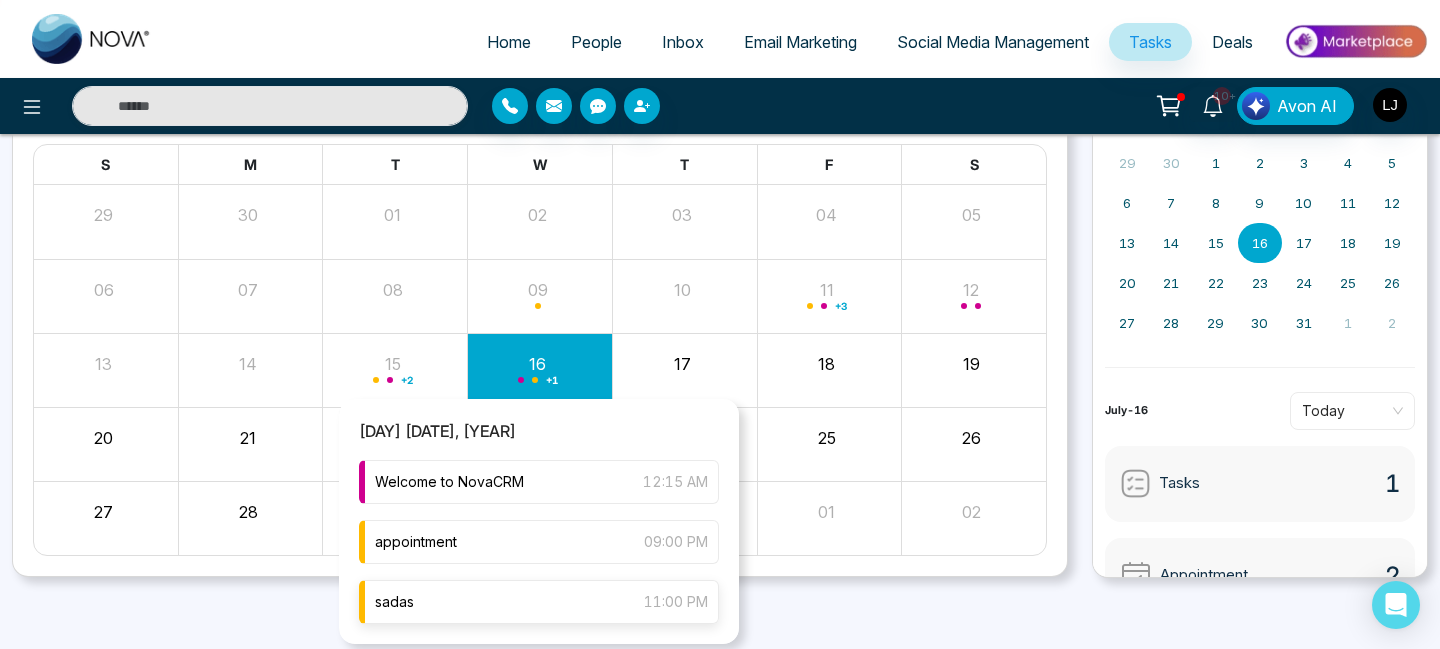 click on "sadas 11:00 PM" at bounding box center (539, 602) 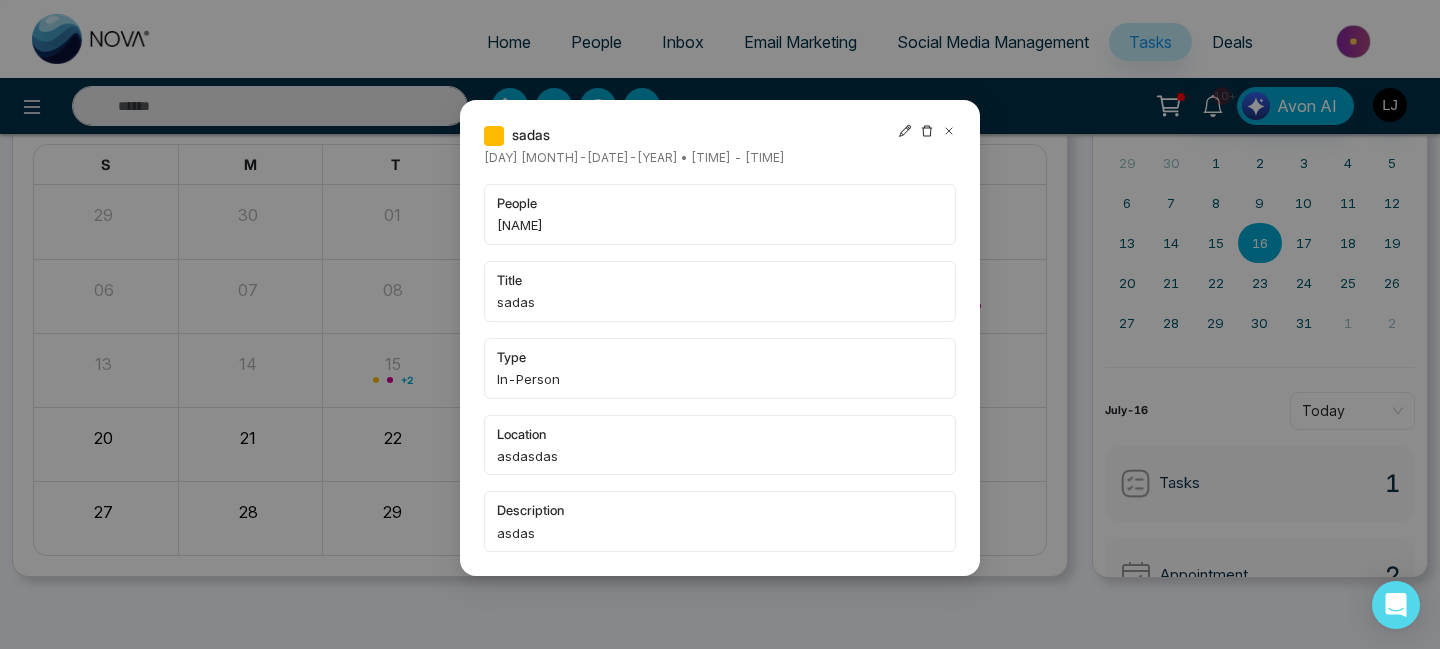 click 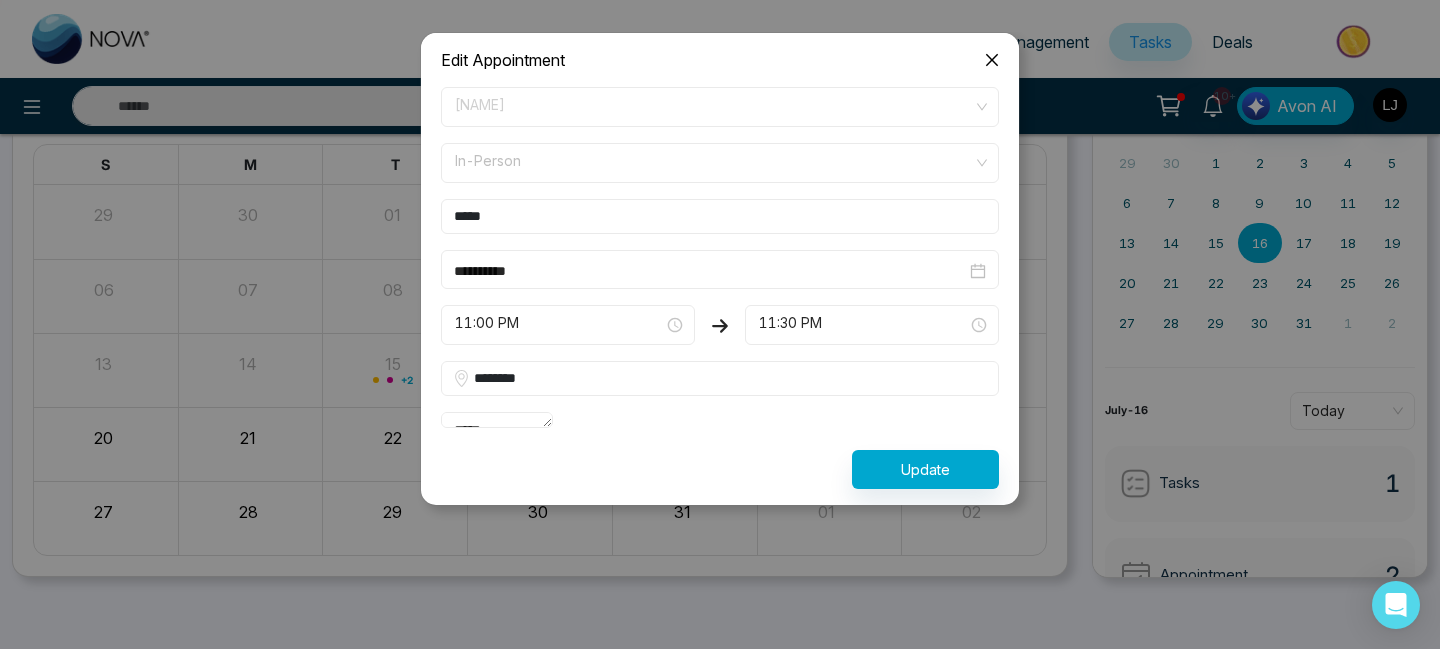 click on "In-Person" at bounding box center [720, 163] 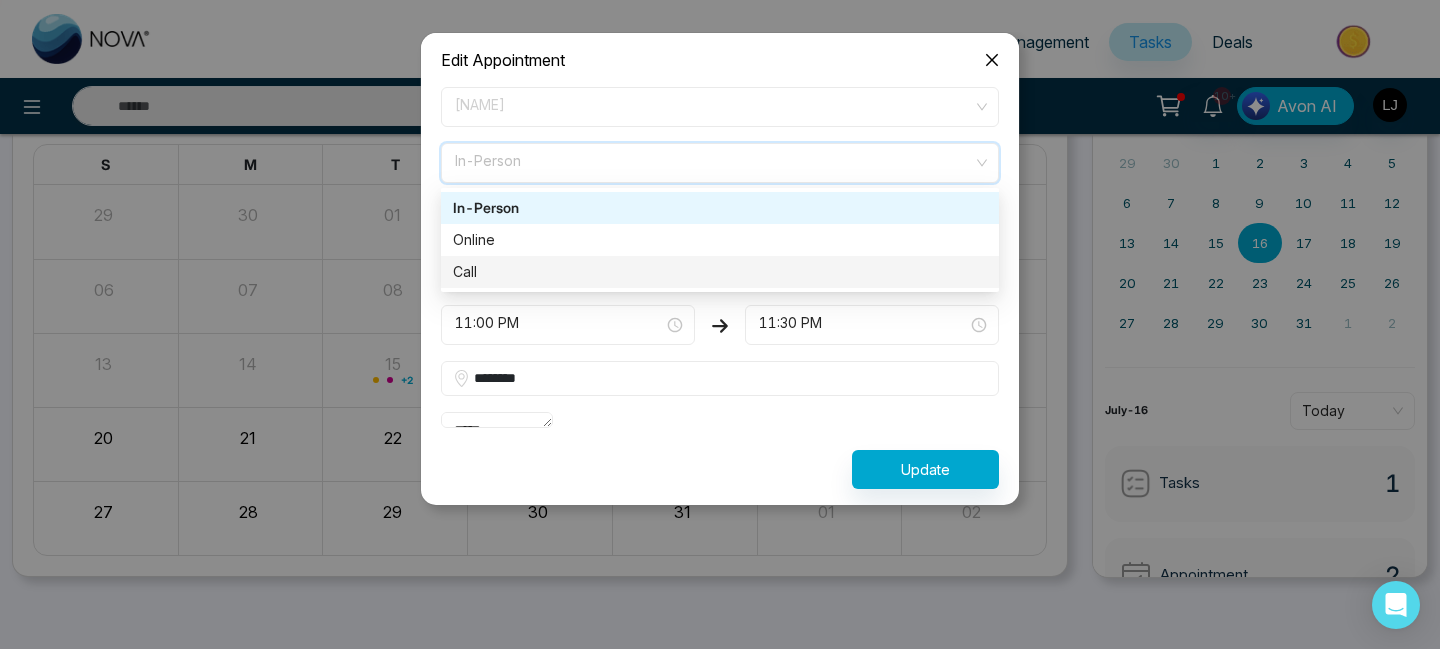 click on "Call" at bounding box center (720, 272) 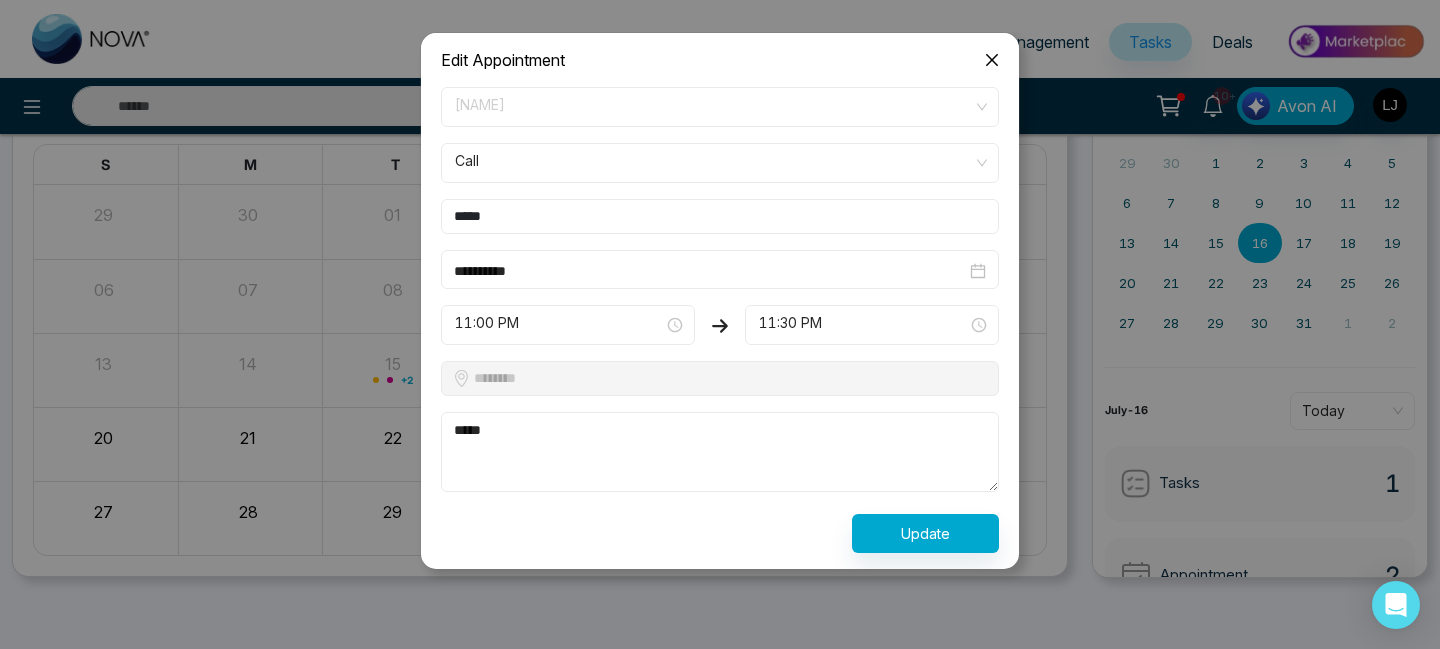 click on "Call" at bounding box center [720, 163] 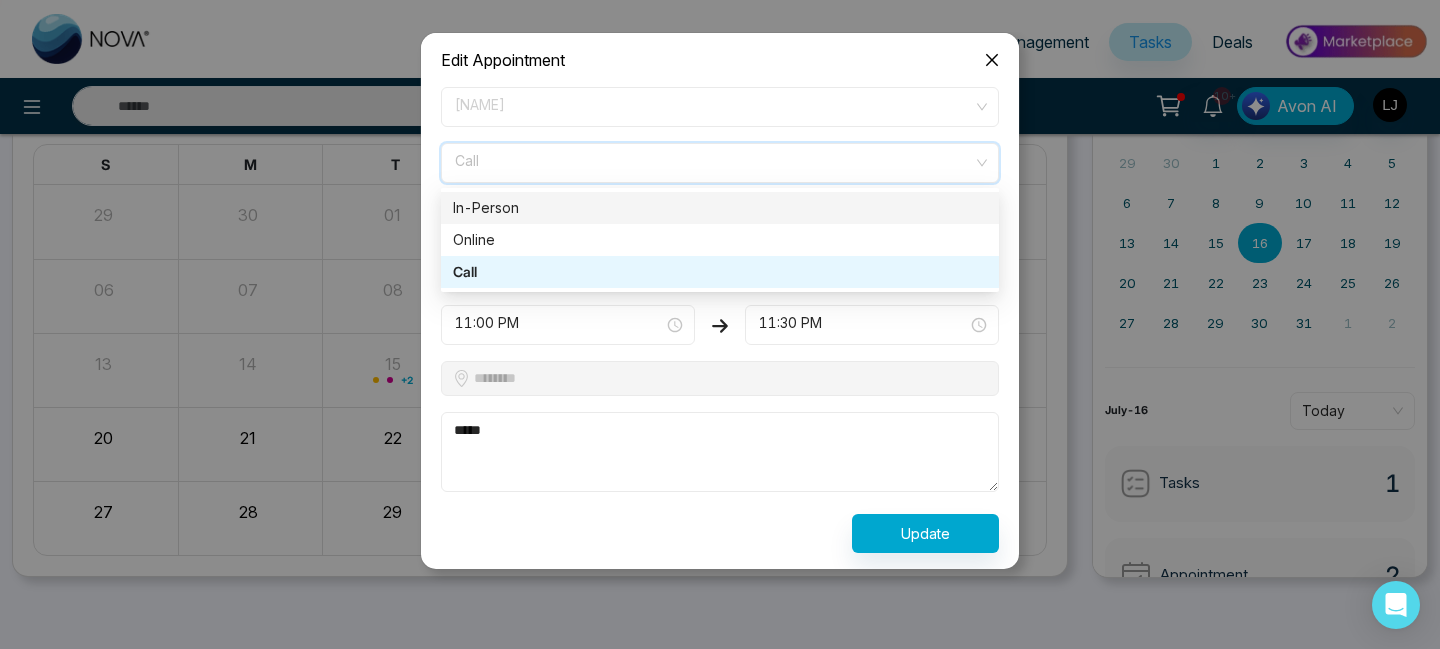 click on "In-Person" at bounding box center [720, 208] 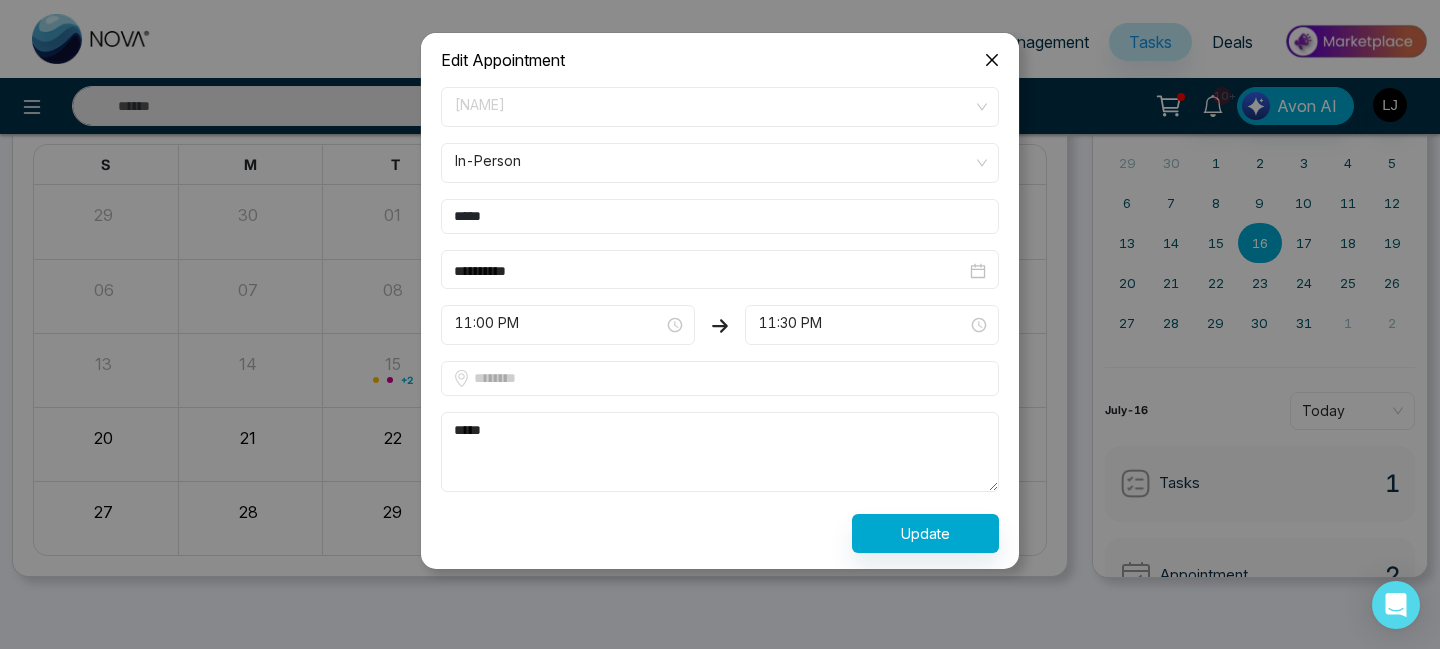 click at bounding box center [720, 378] 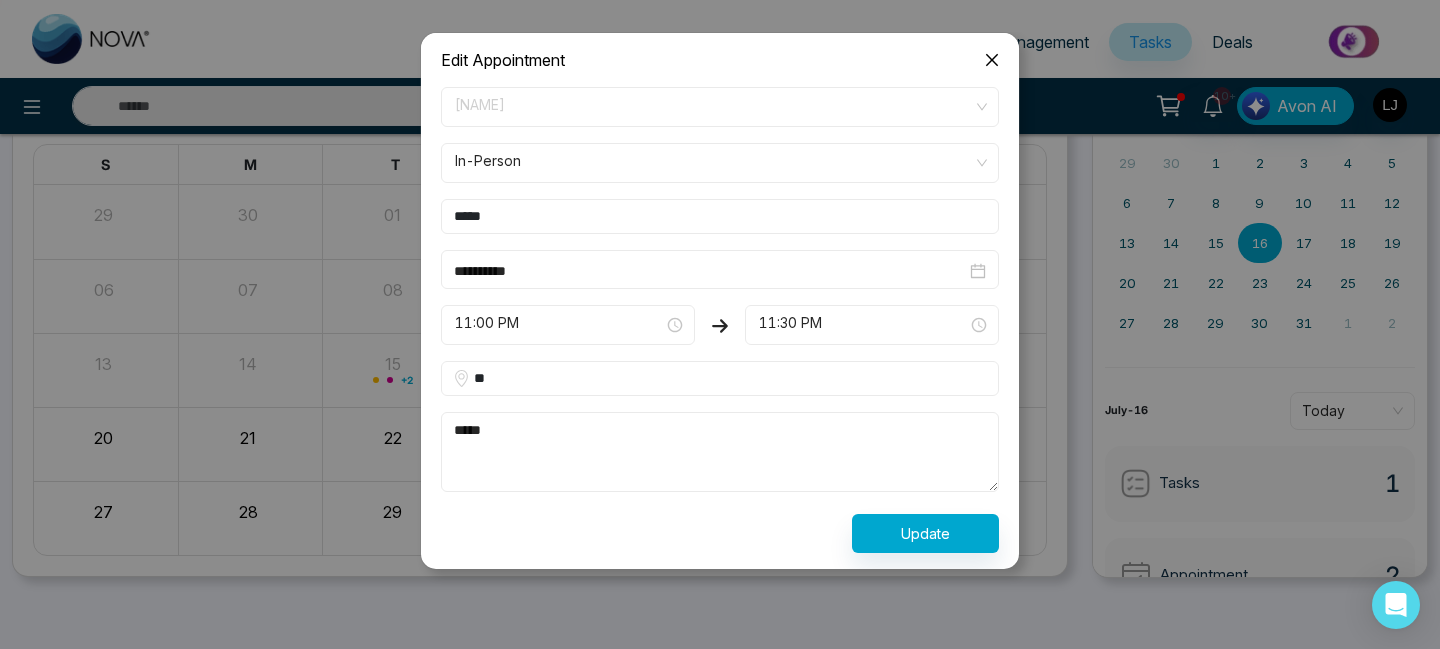 type on "*" 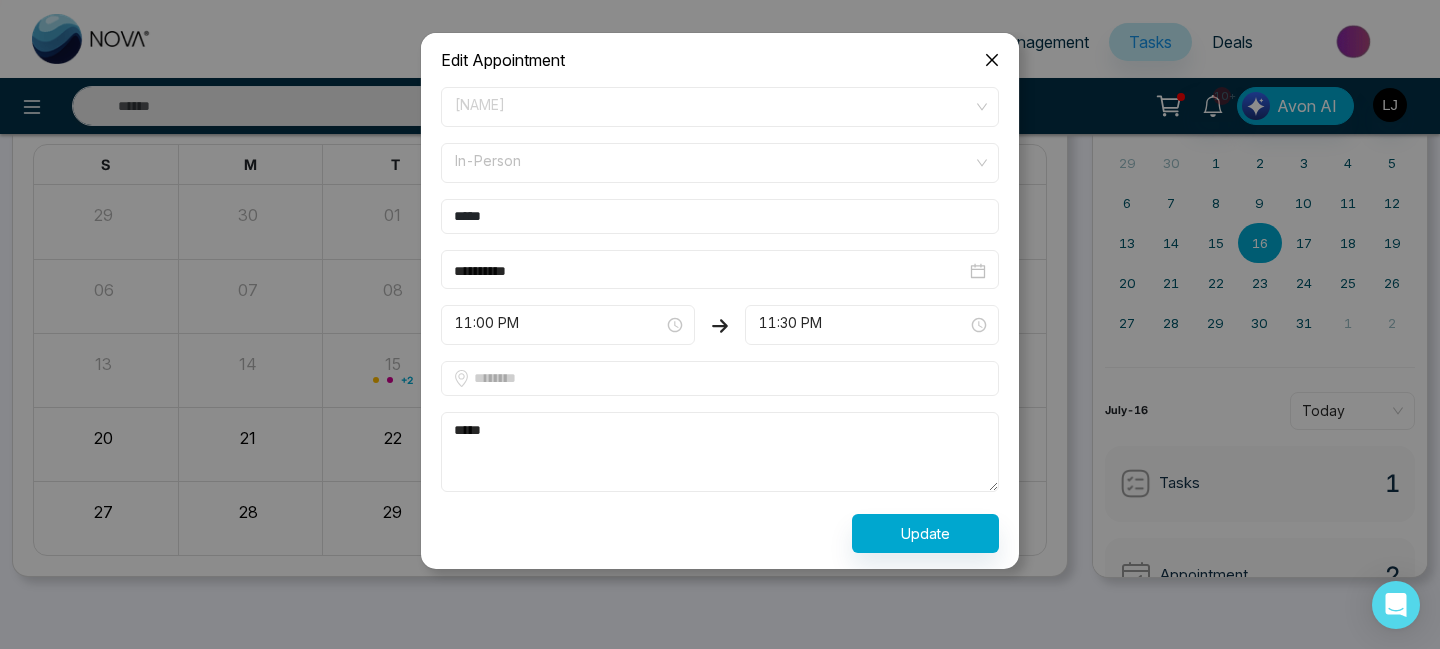 click on "In-Person" at bounding box center (720, 163) 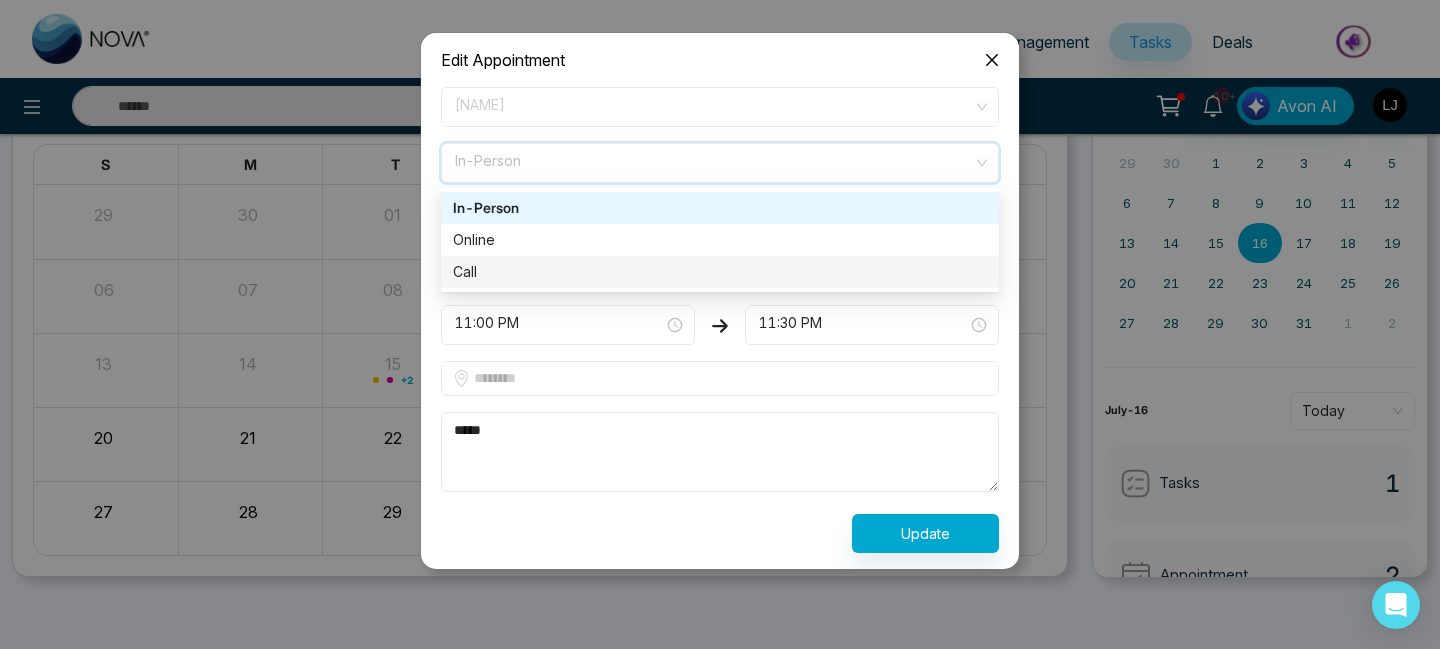 click at bounding box center [720, 378] 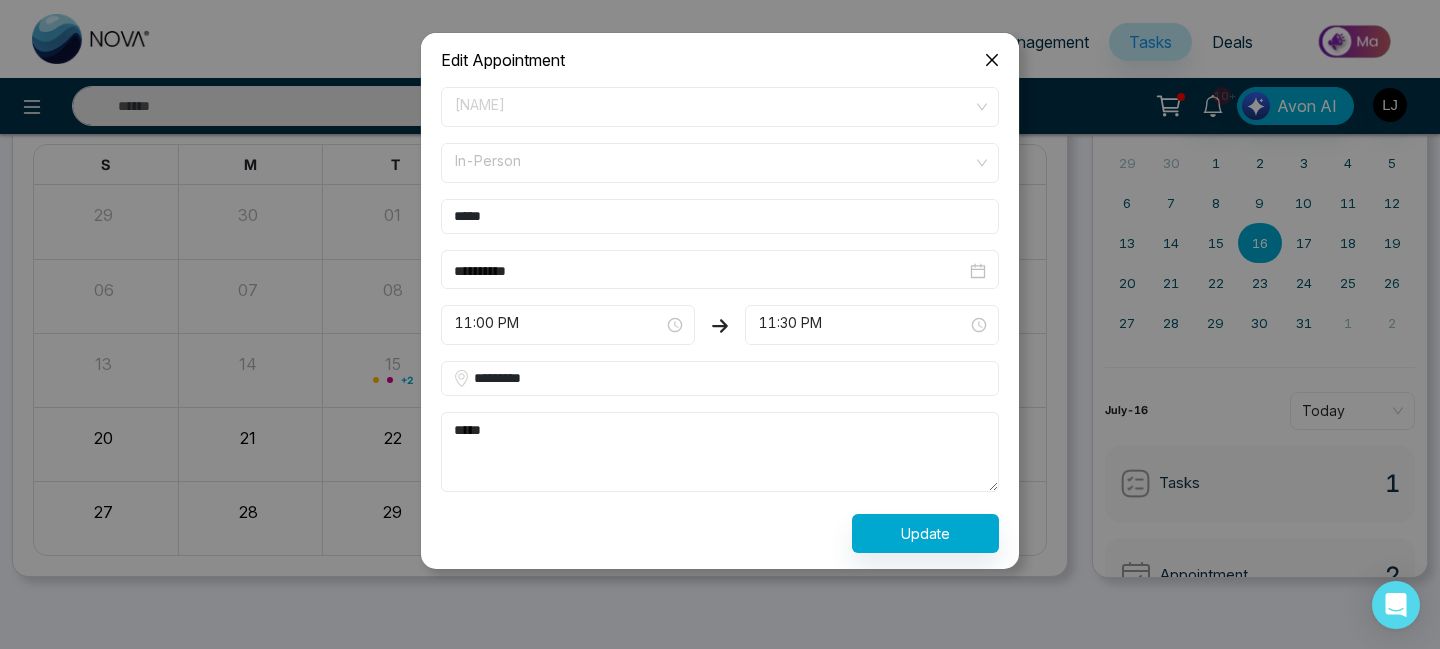 click on "In-Person" at bounding box center [720, 163] 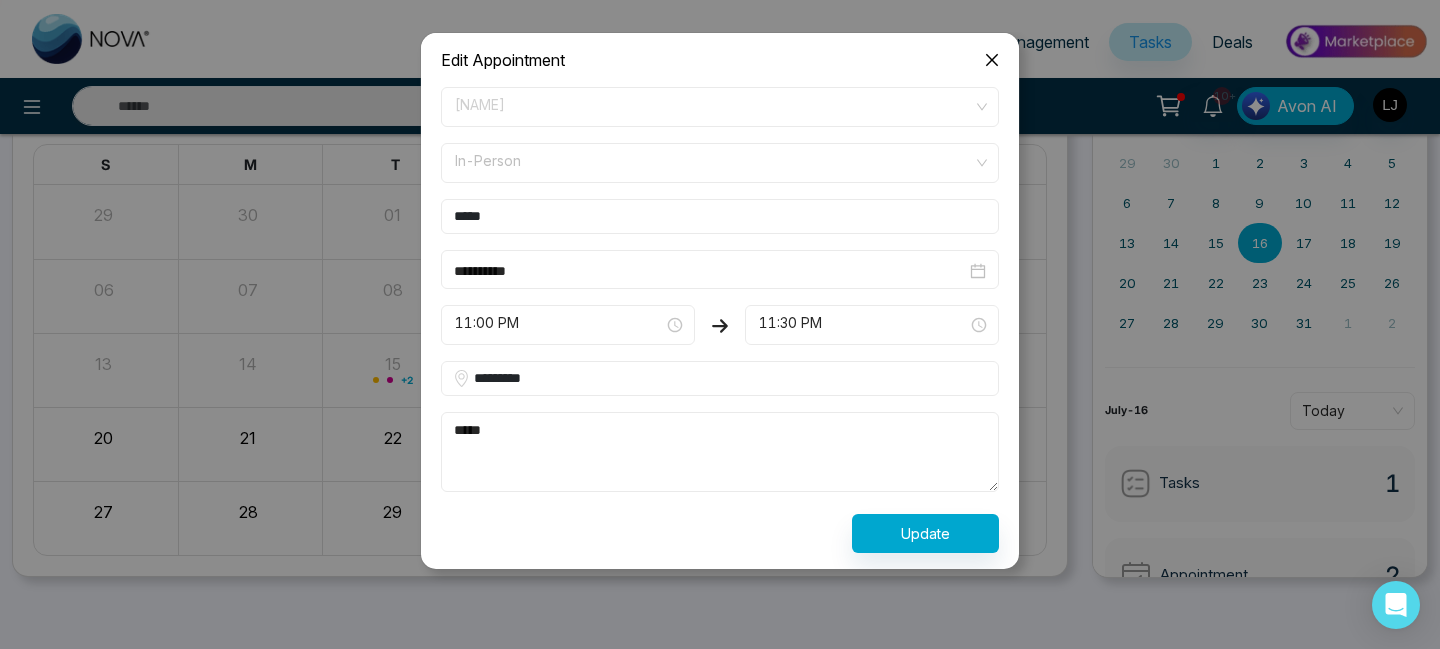 type on "*********" 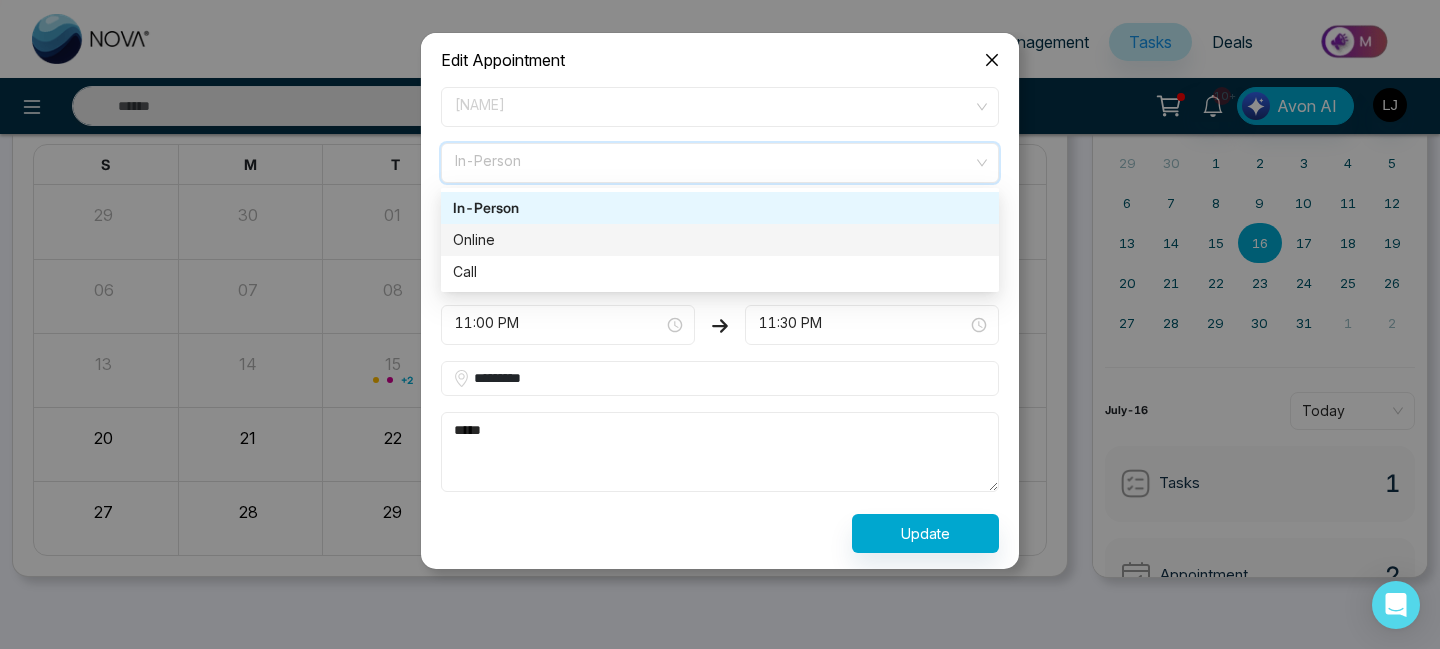 click on "Online" at bounding box center (720, 240) 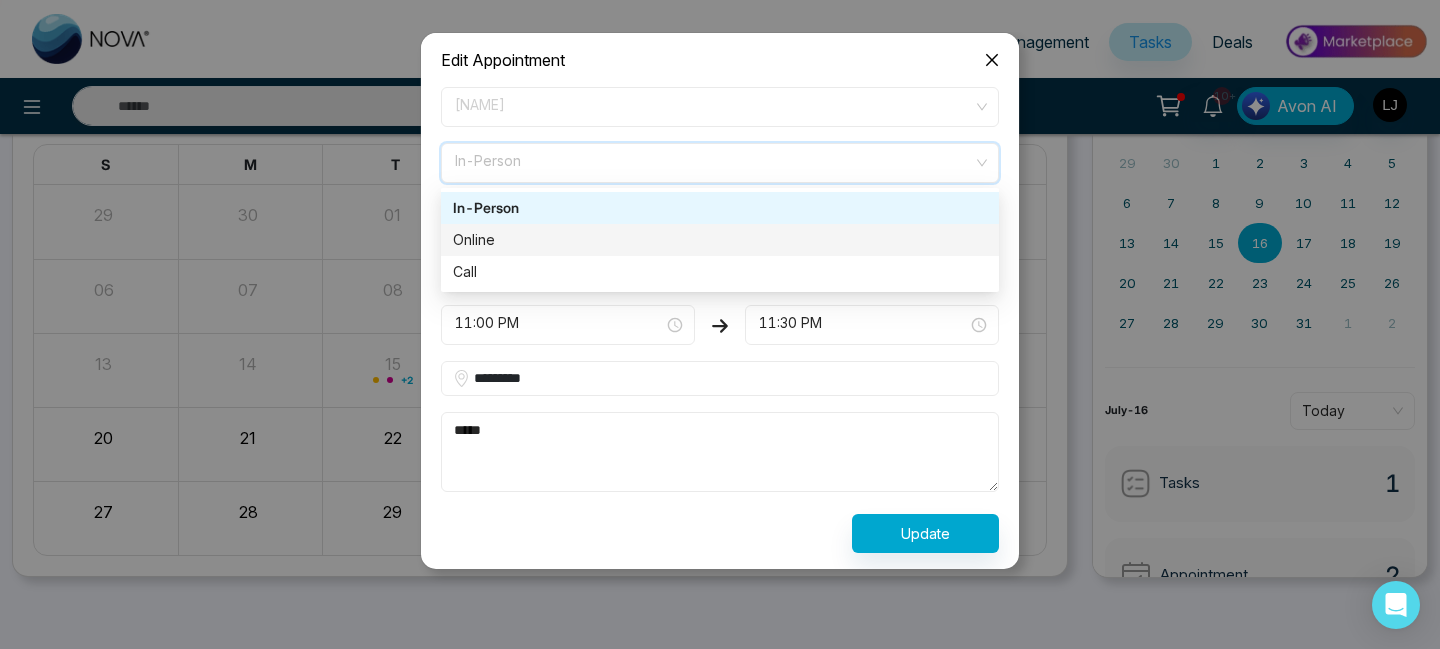 type 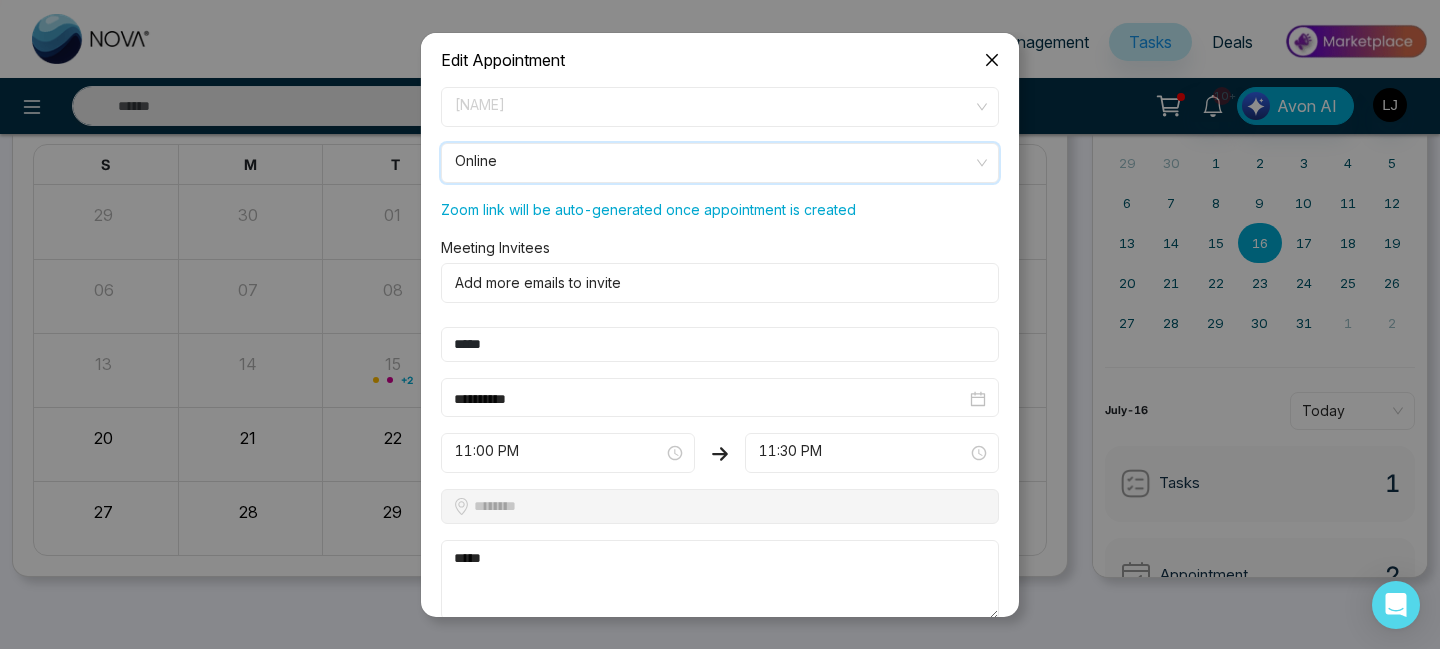 click on "Online" at bounding box center [720, 163] 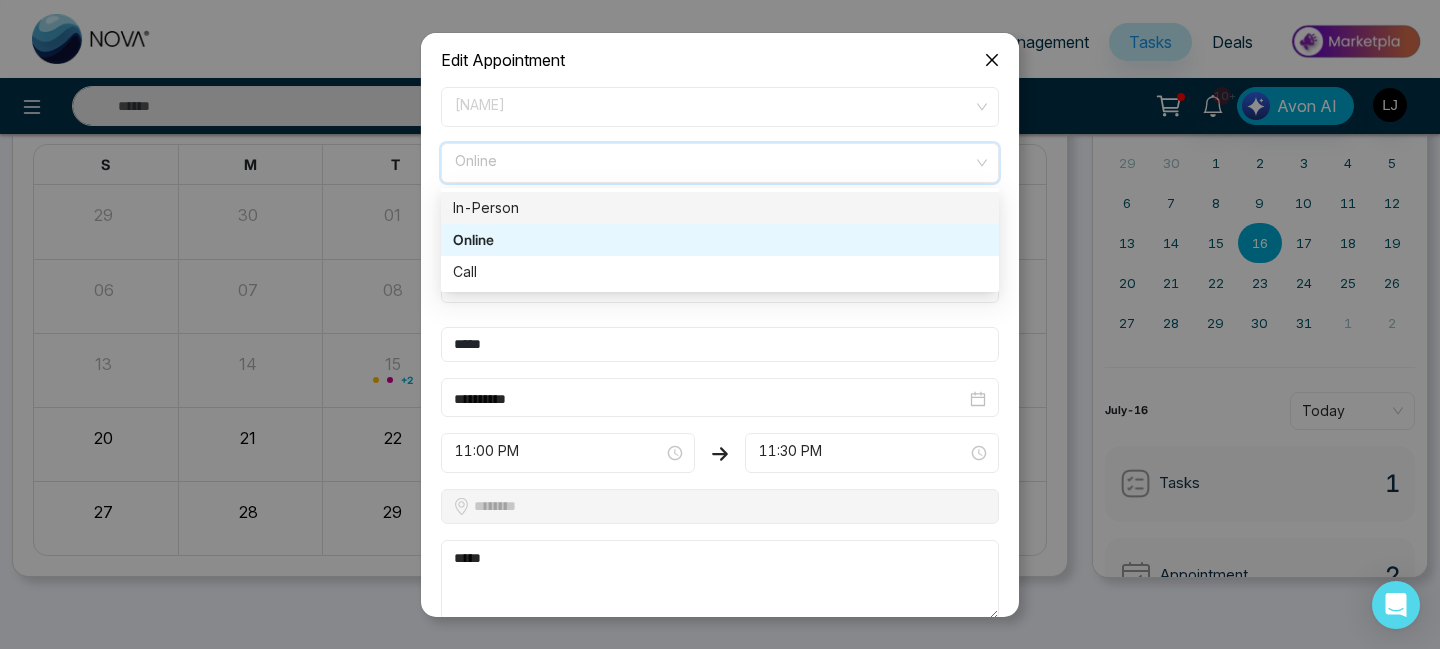 click on "In-Person" at bounding box center [720, 208] 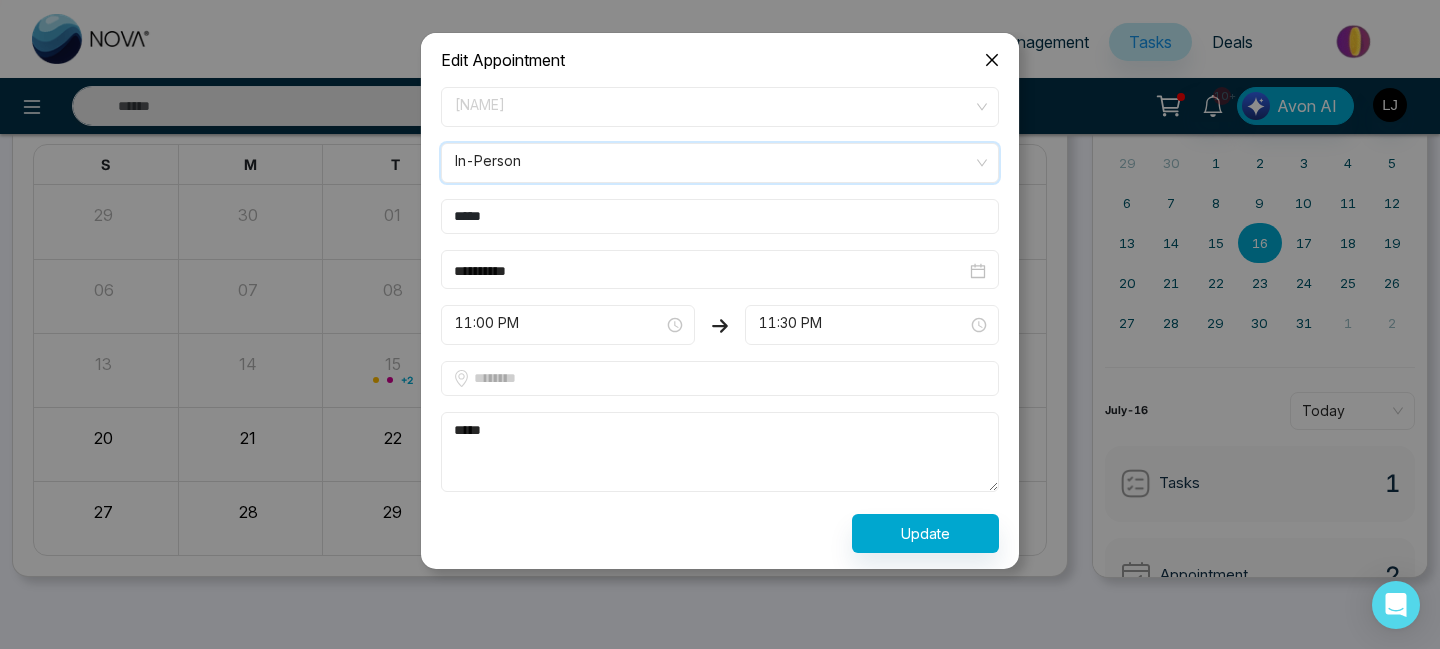 click at bounding box center [720, 378] 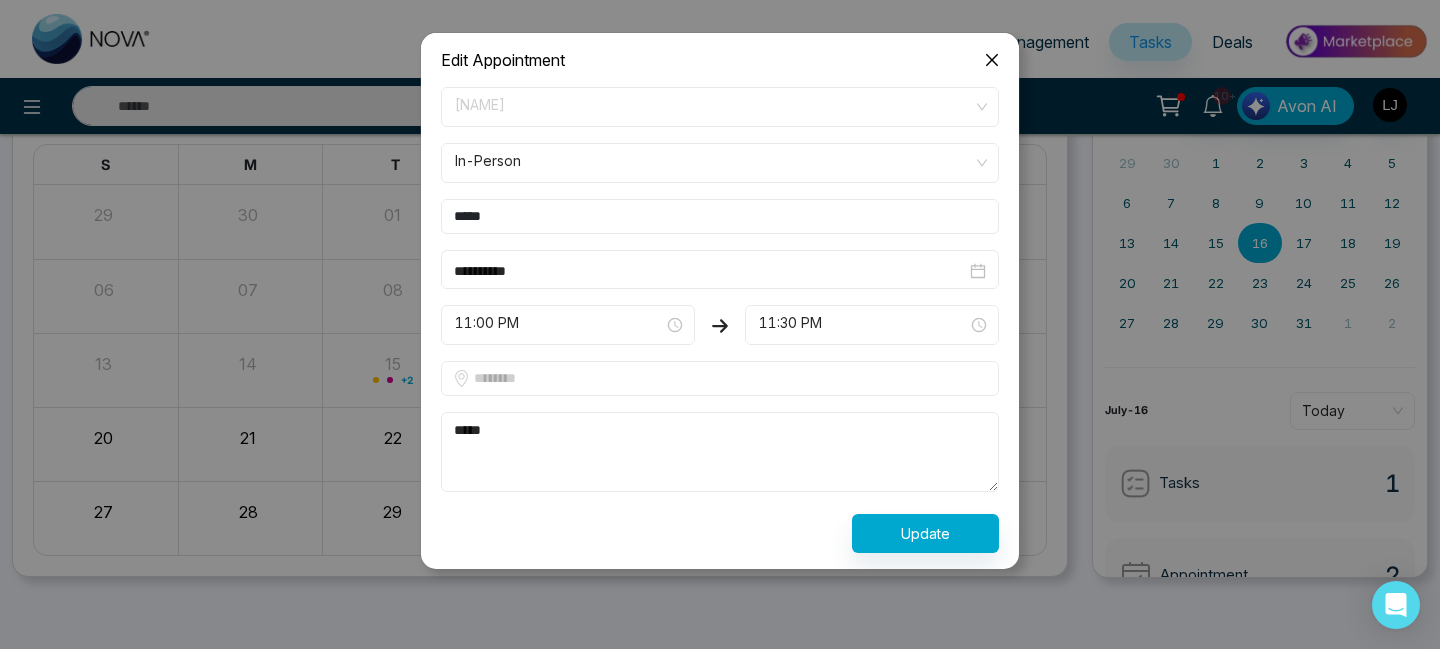 click at bounding box center [992, 60] 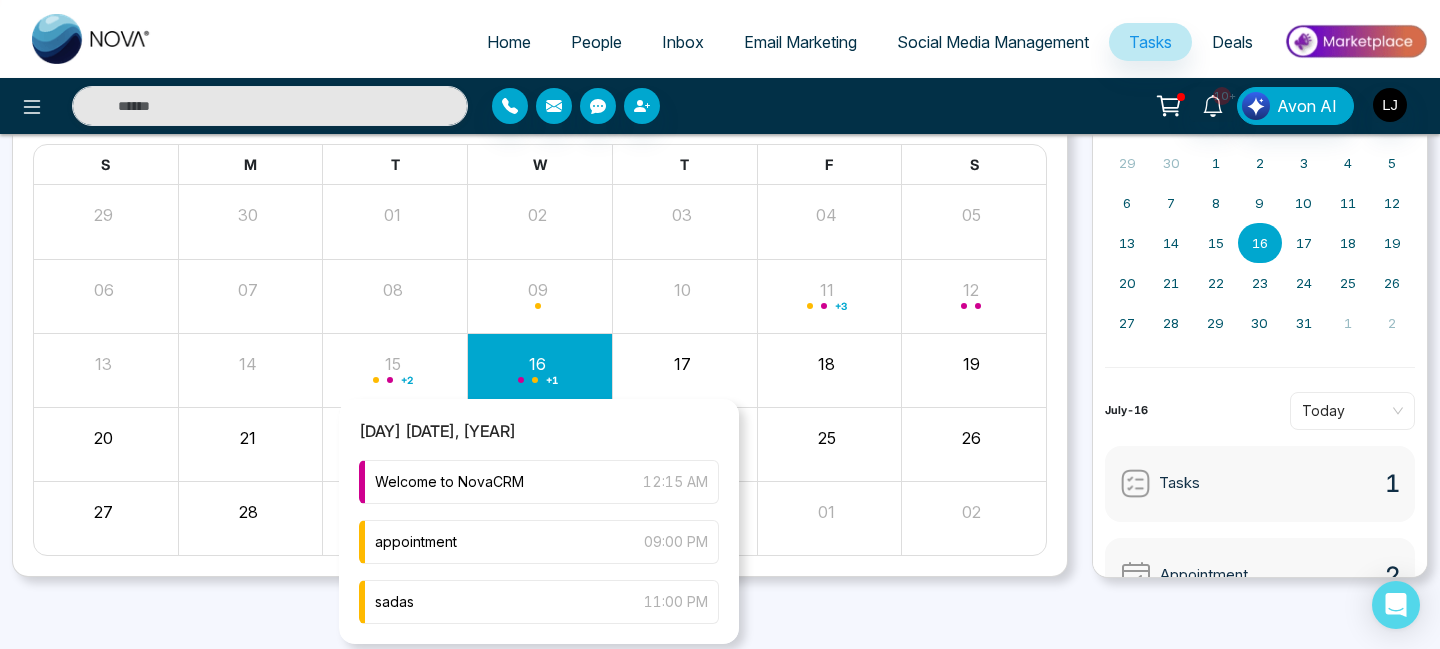click on "+ 1" at bounding box center (540, 370) 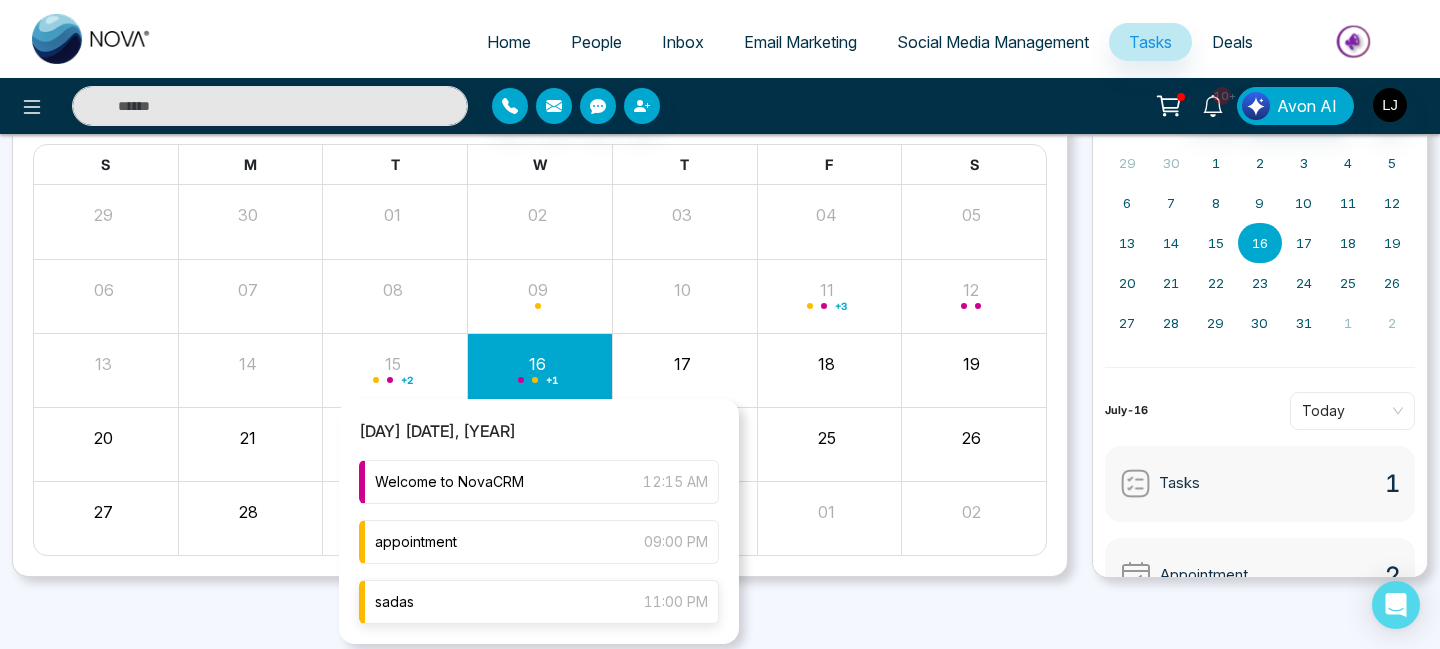 click on "sadas 11:00 PM" at bounding box center (539, 602) 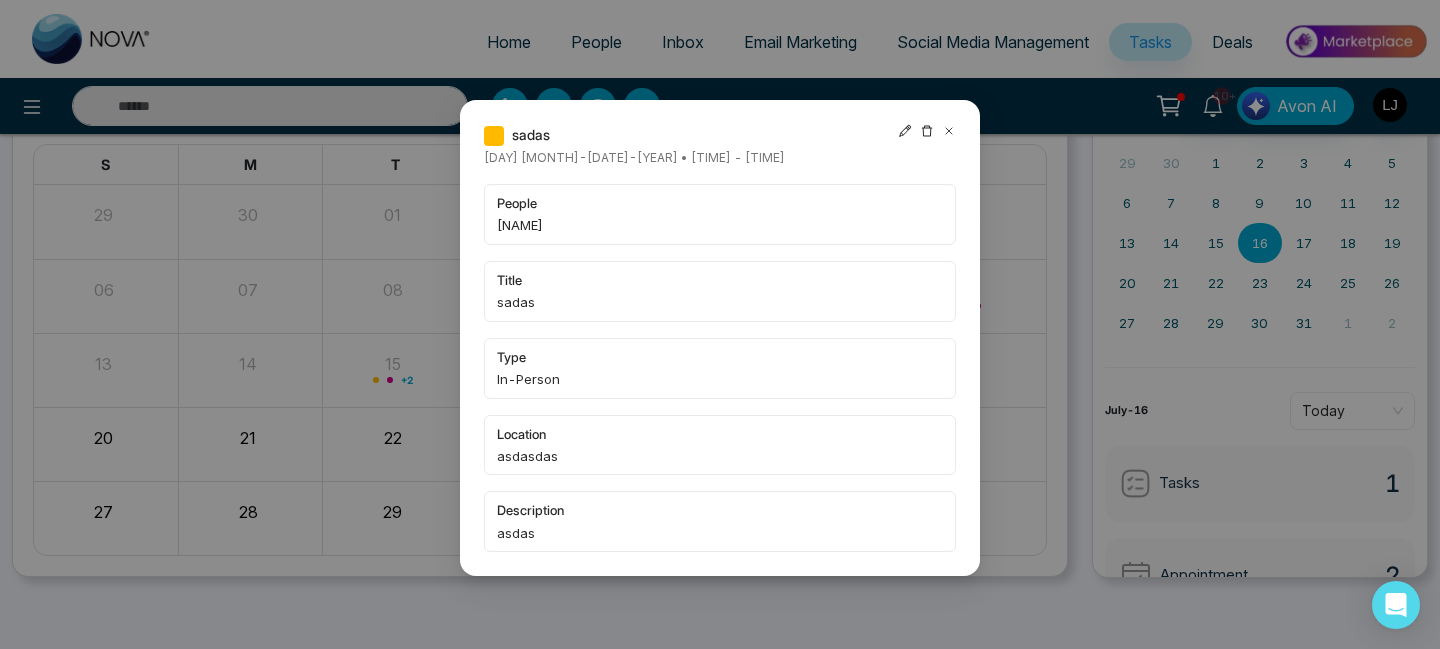click 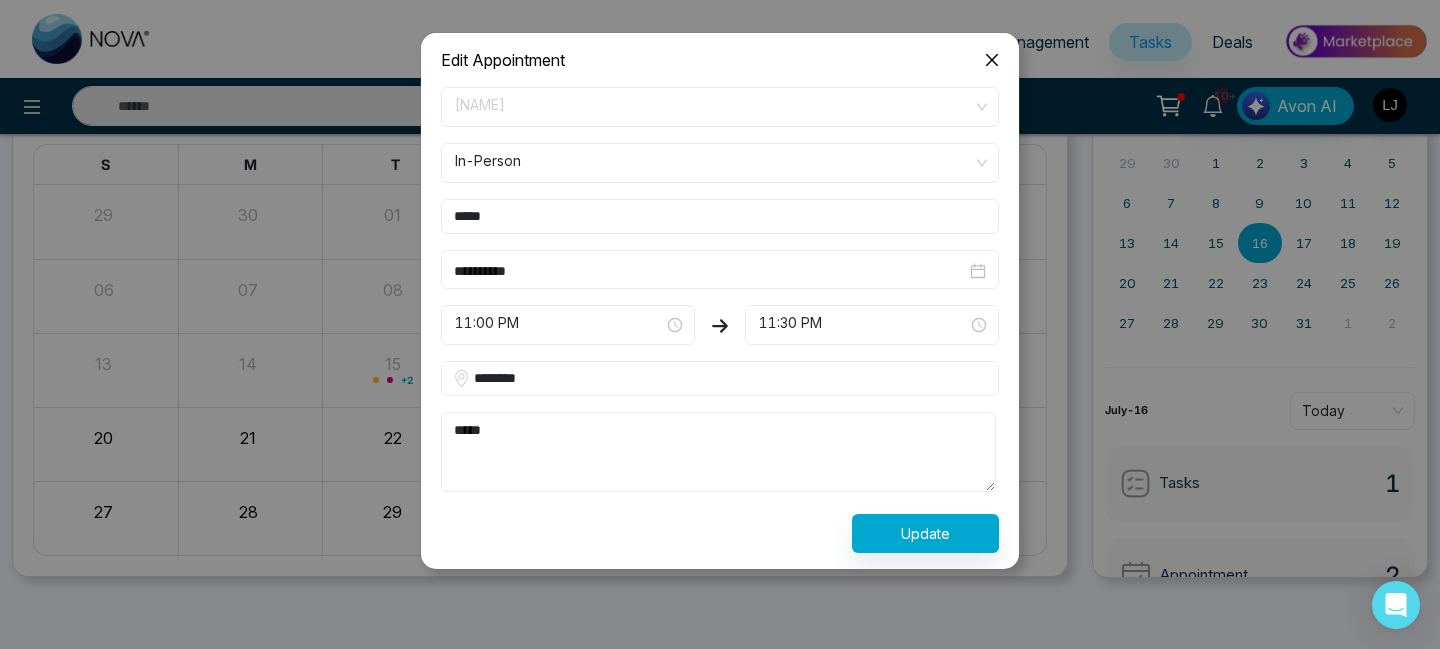 click 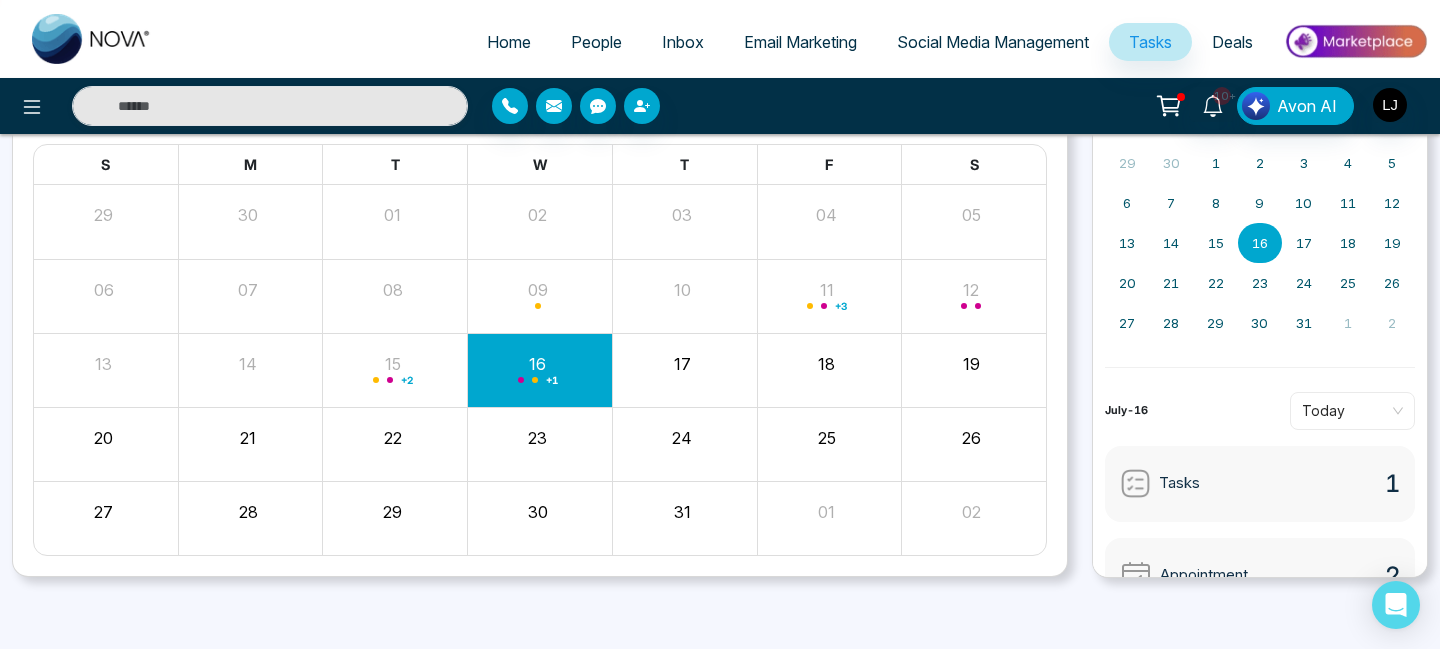 click on "+ 1" at bounding box center (540, 370) 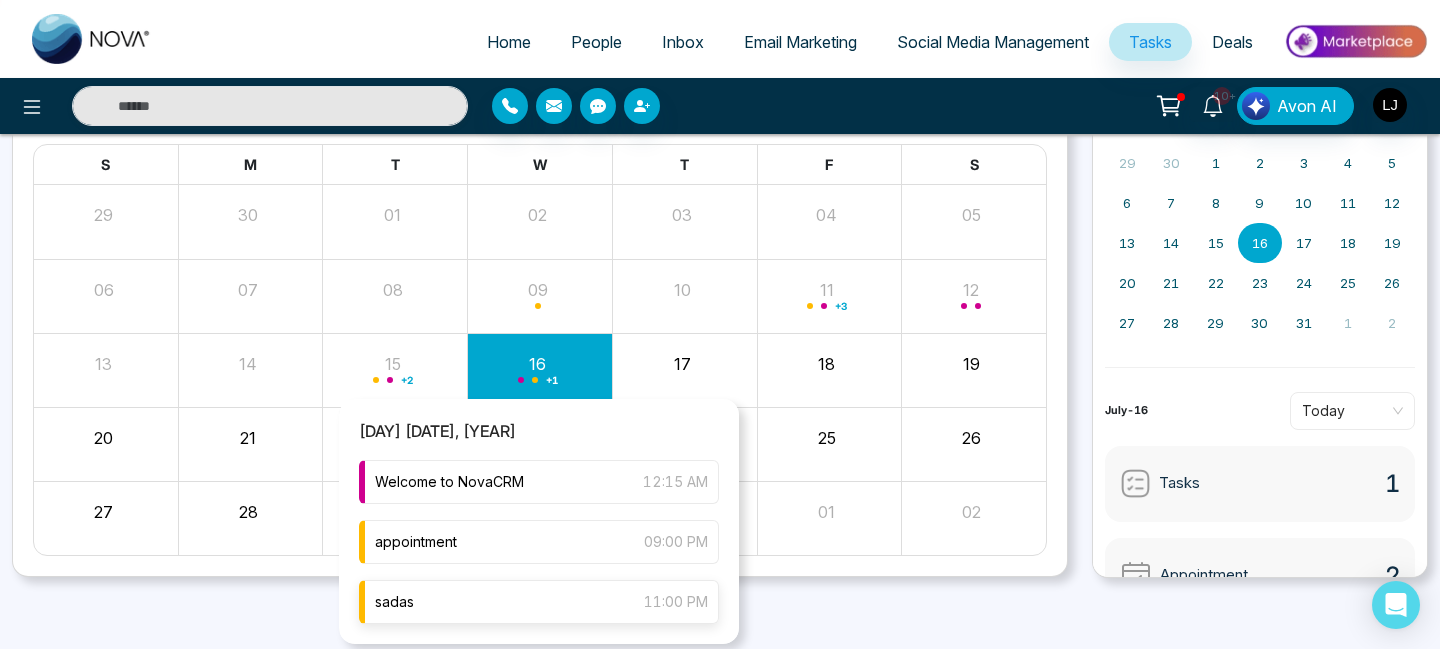click on "sadas 11:00 PM" at bounding box center (539, 602) 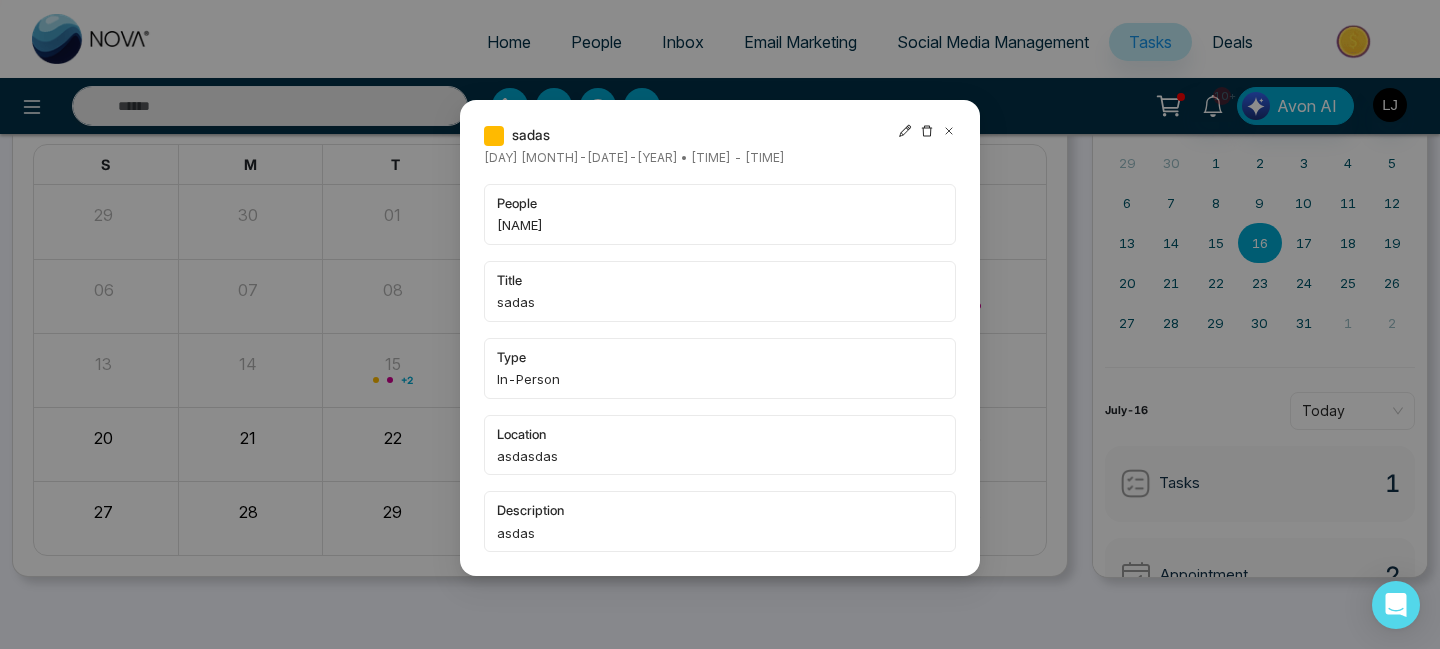 click 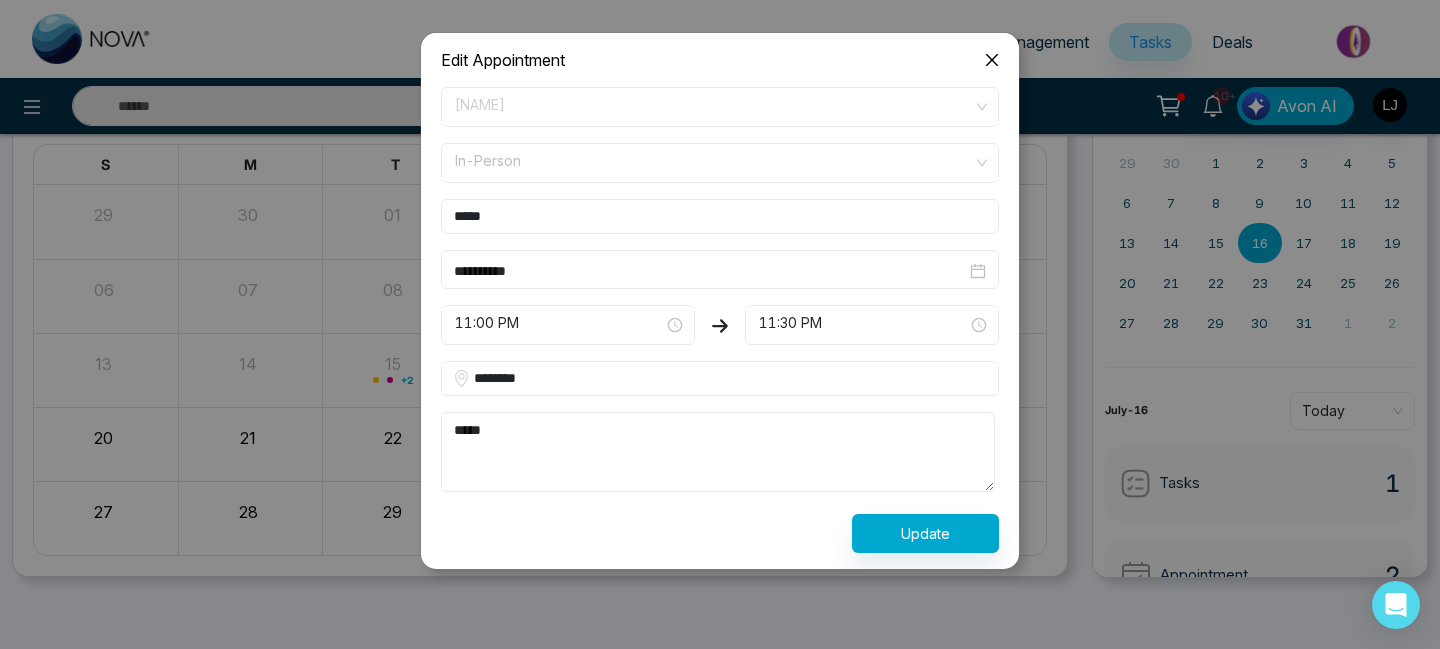 click on "In-Person" at bounding box center [720, 163] 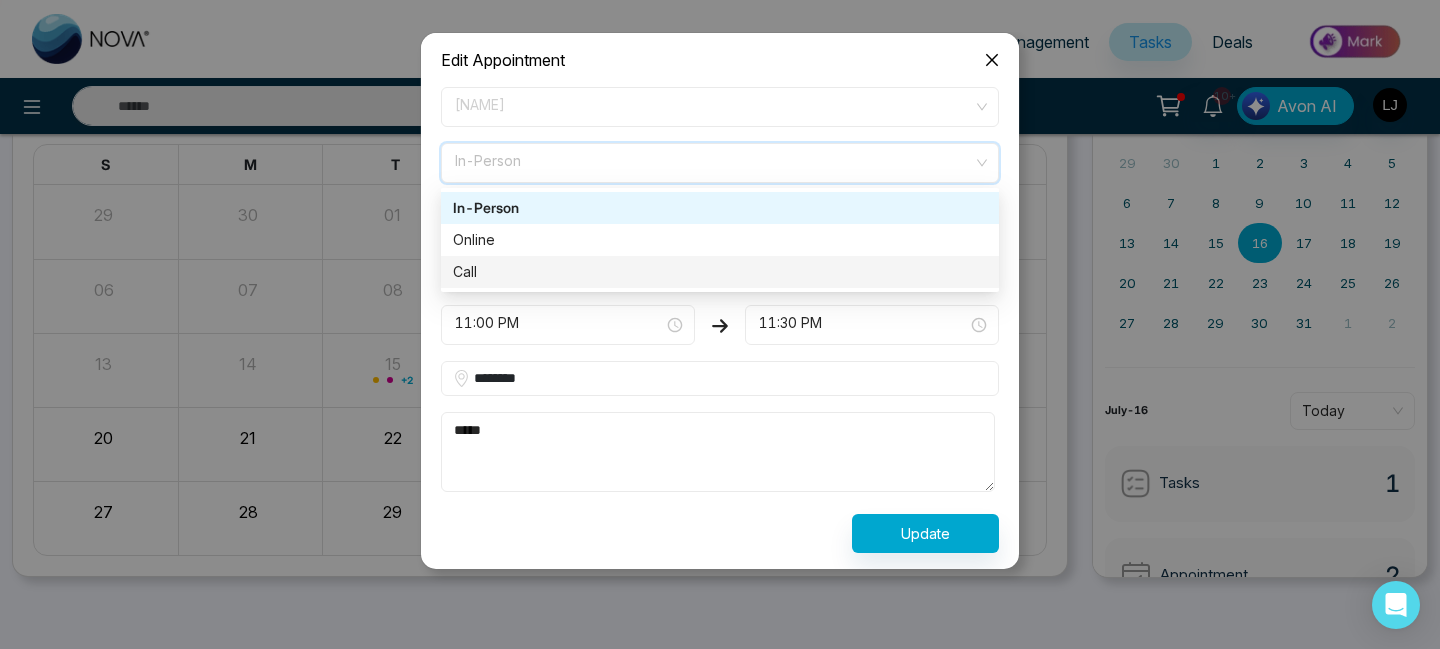 drag, startPoint x: 536, startPoint y: 494, endPoint x: 535, endPoint y: 435, distance: 59.008472 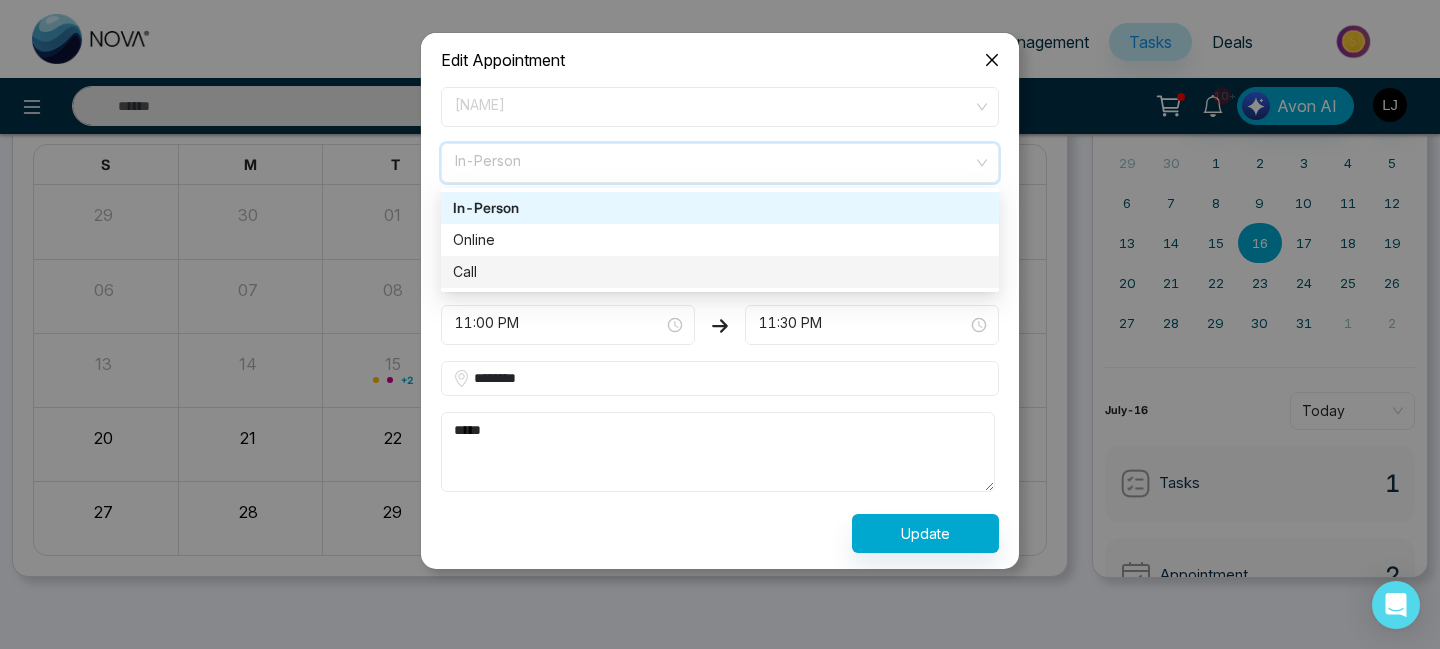 click on "*****" at bounding box center (720, 454) 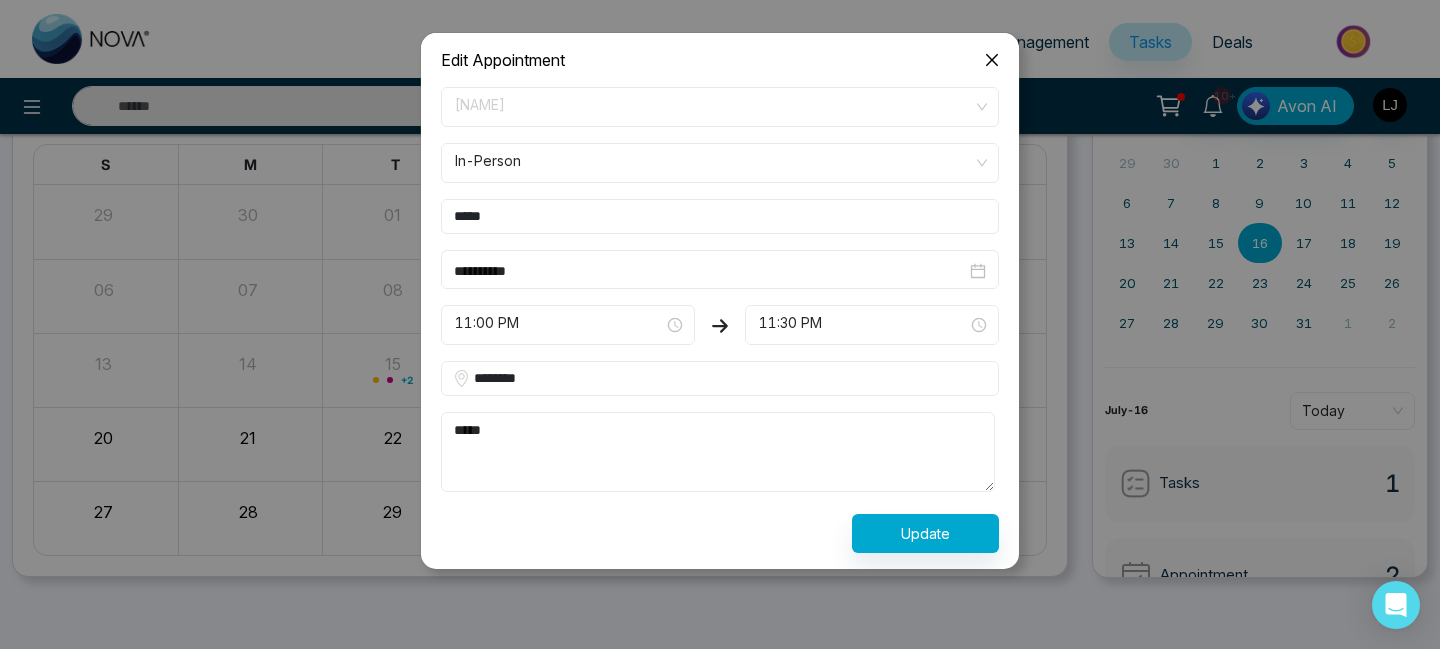 click on "********" at bounding box center [720, 378] 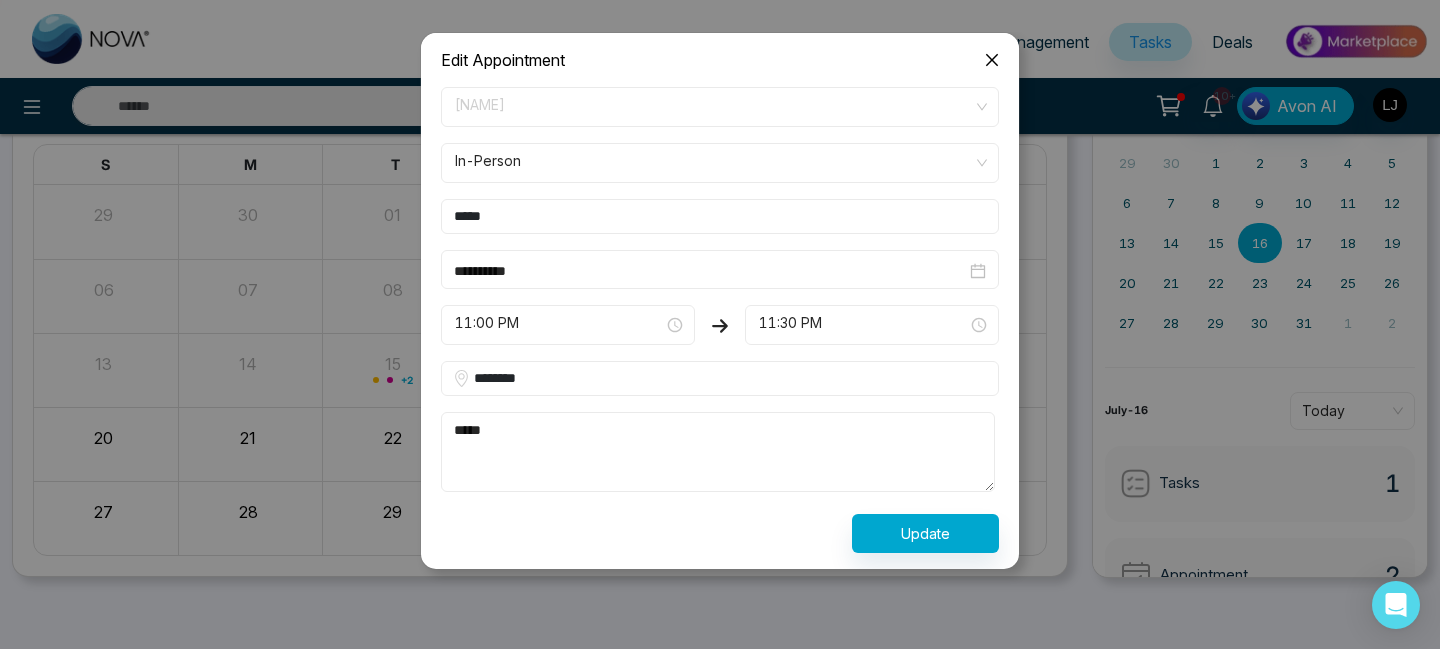 click on "********" at bounding box center [720, 378] 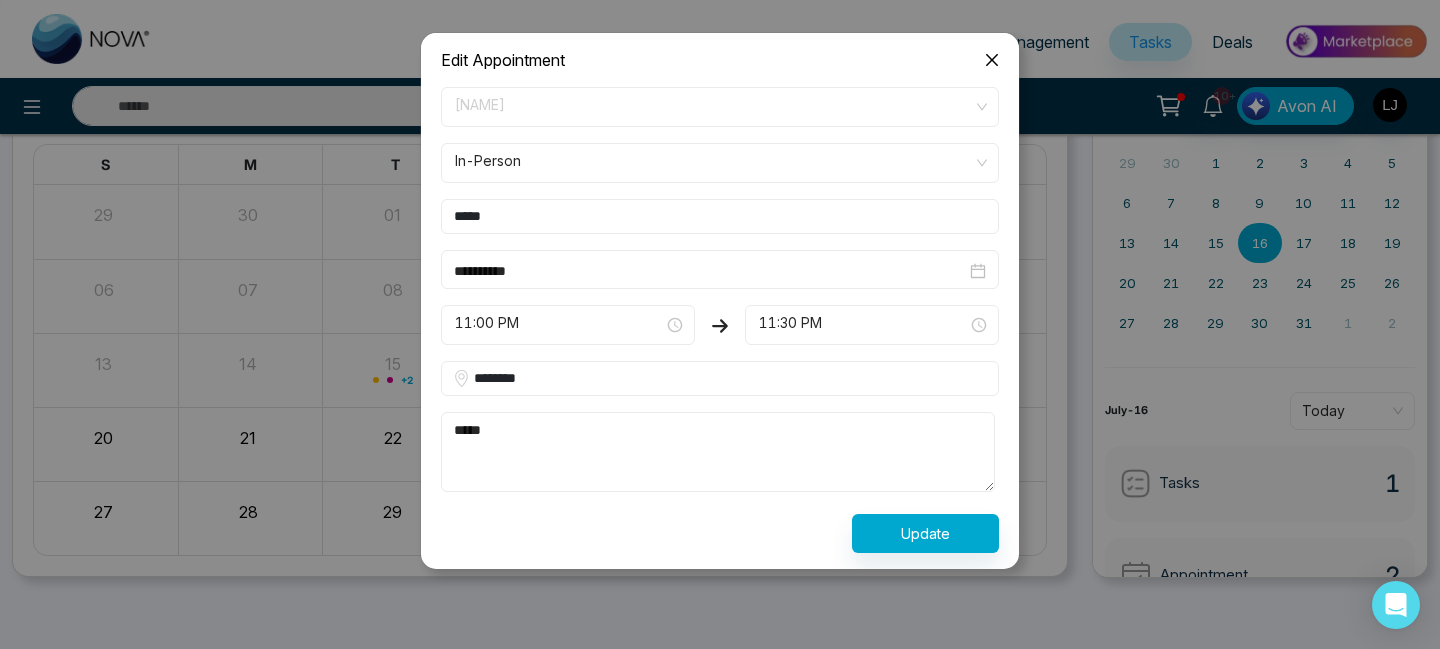 click on "********" at bounding box center (720, 378) 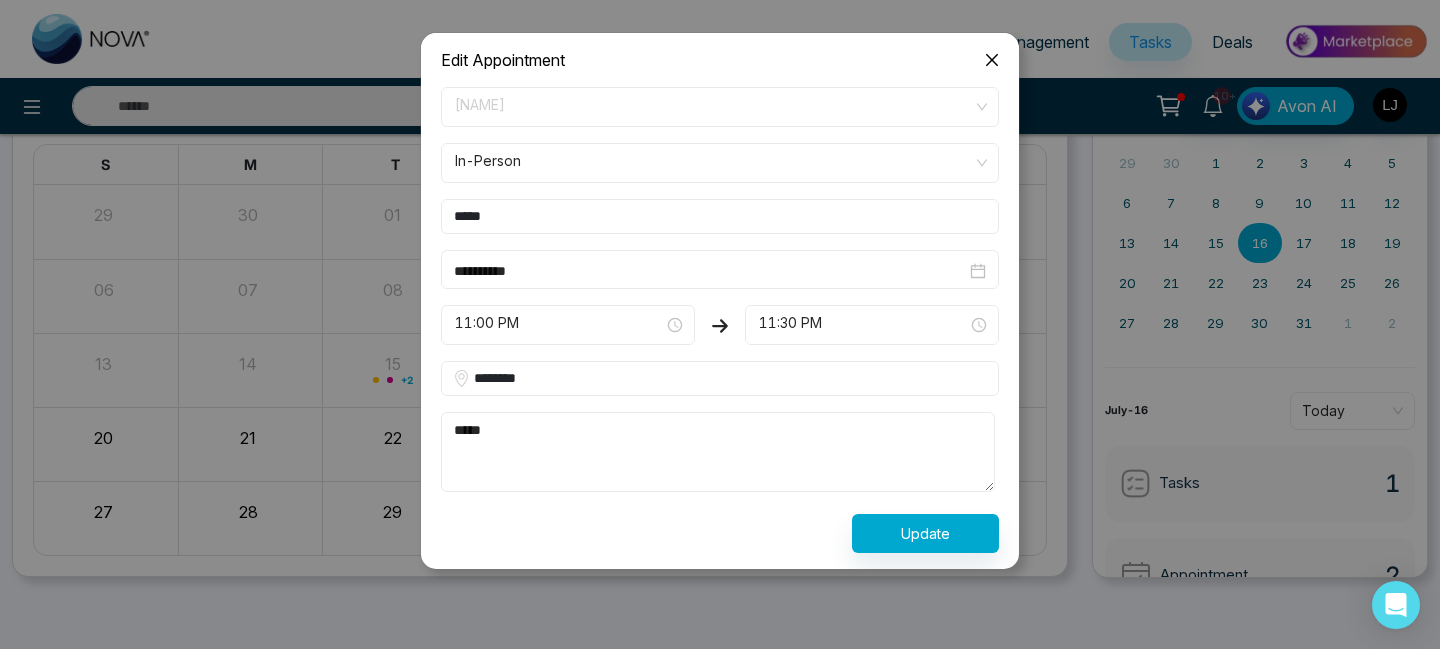 click on "In-Person" at bounding box center (720, 163) 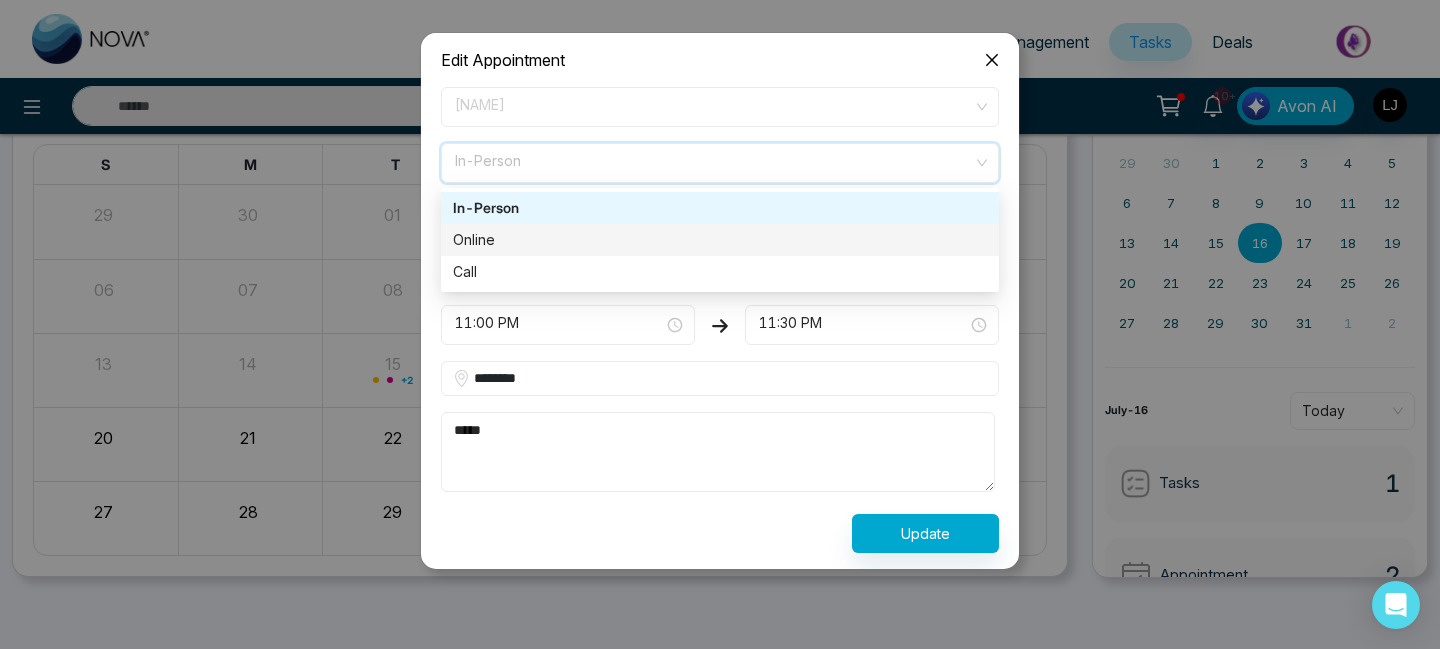 click on "Online" at bounding box center [720, 240] 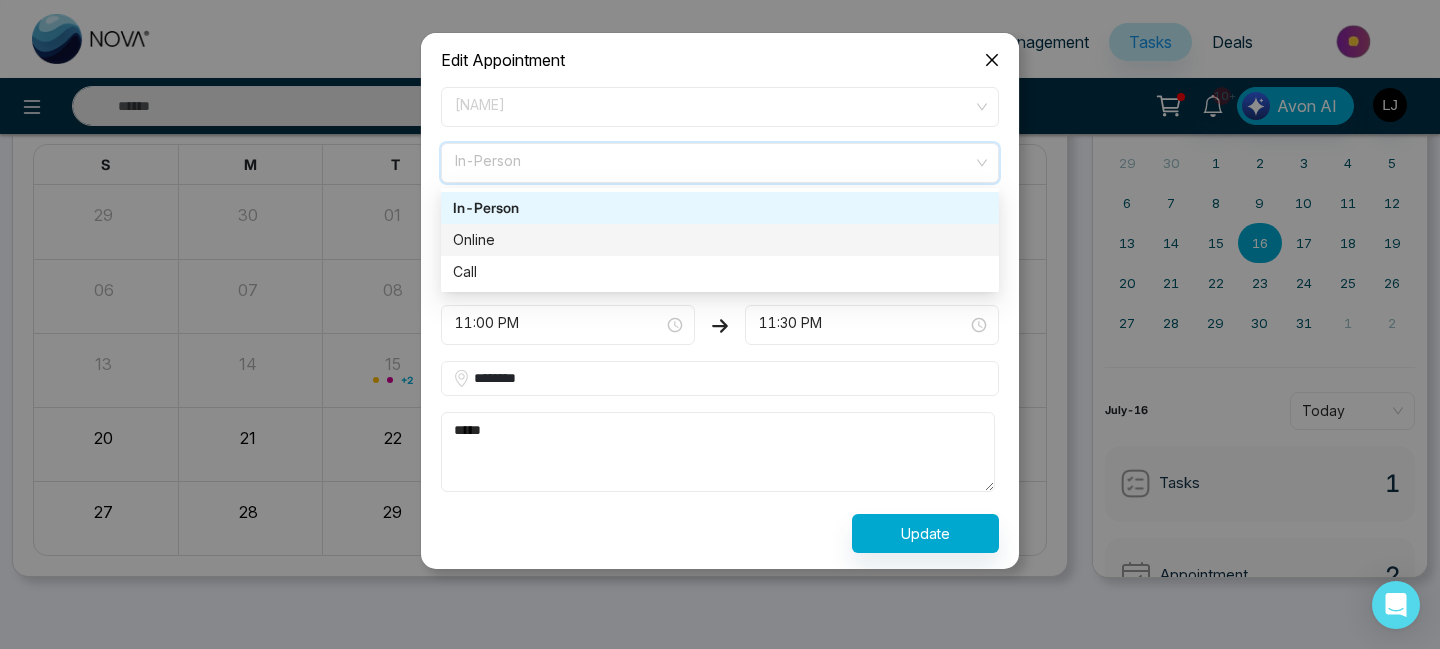 type 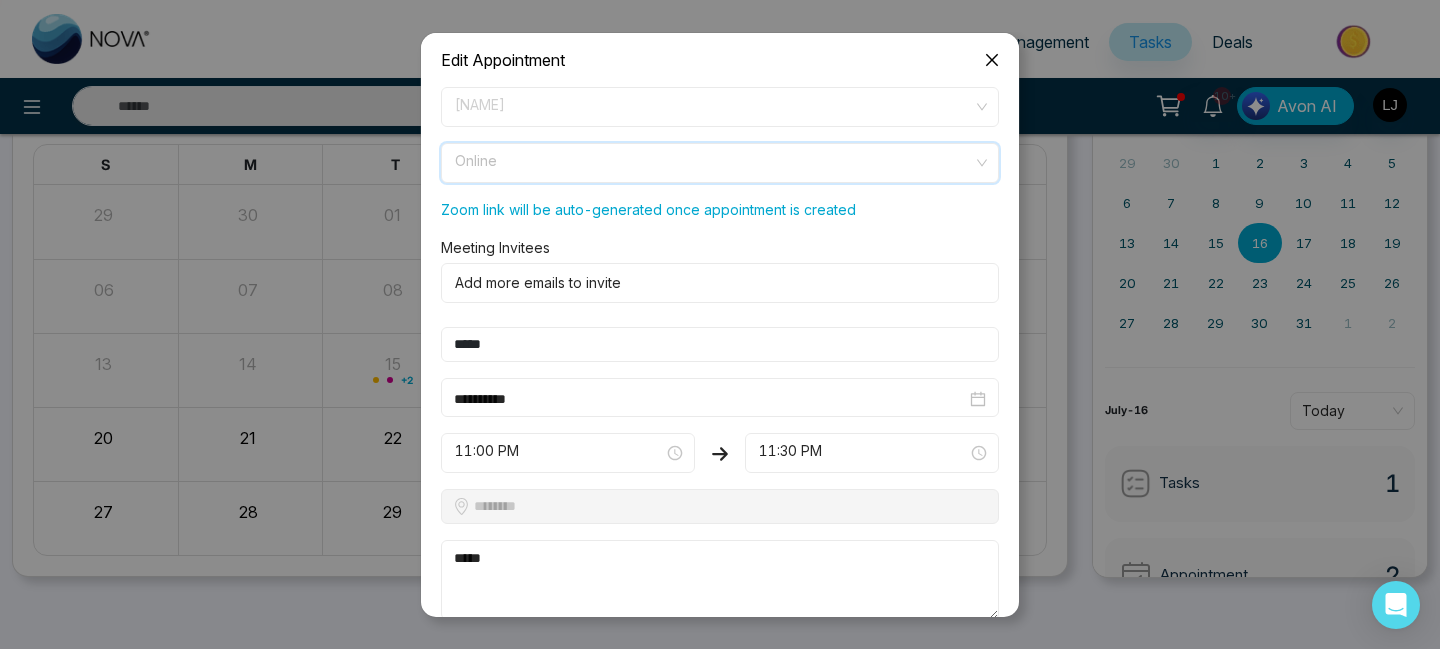 click on "Online" at bounding box center (720, 163) 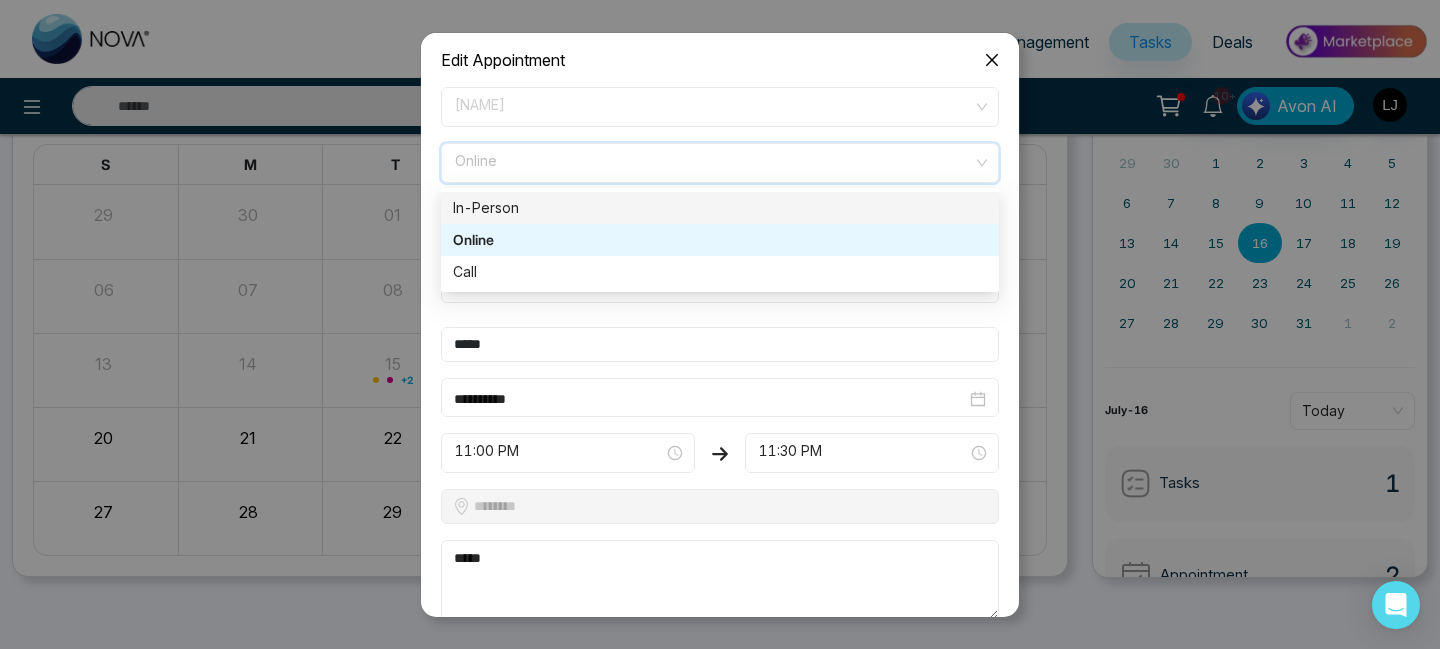 click on "In-Person" at bounding box center (720, 208) 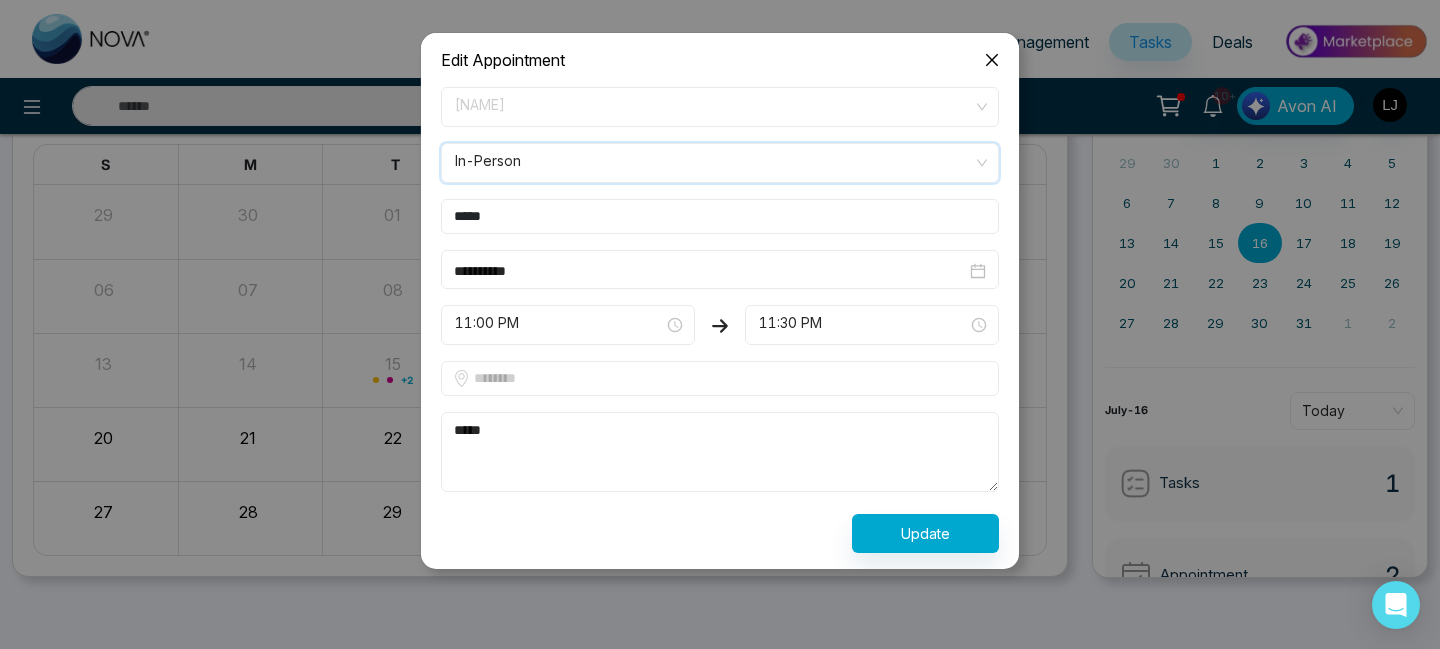 click at bounding box center (720, 378) 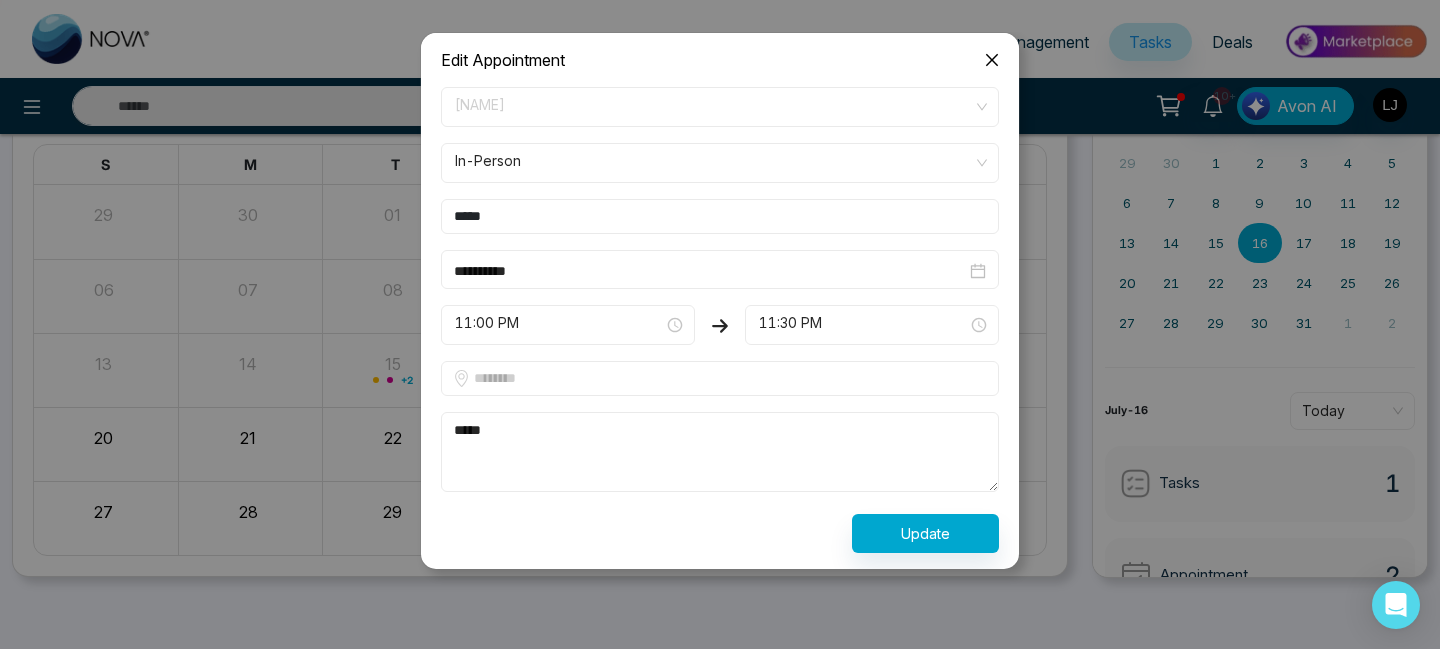 click 